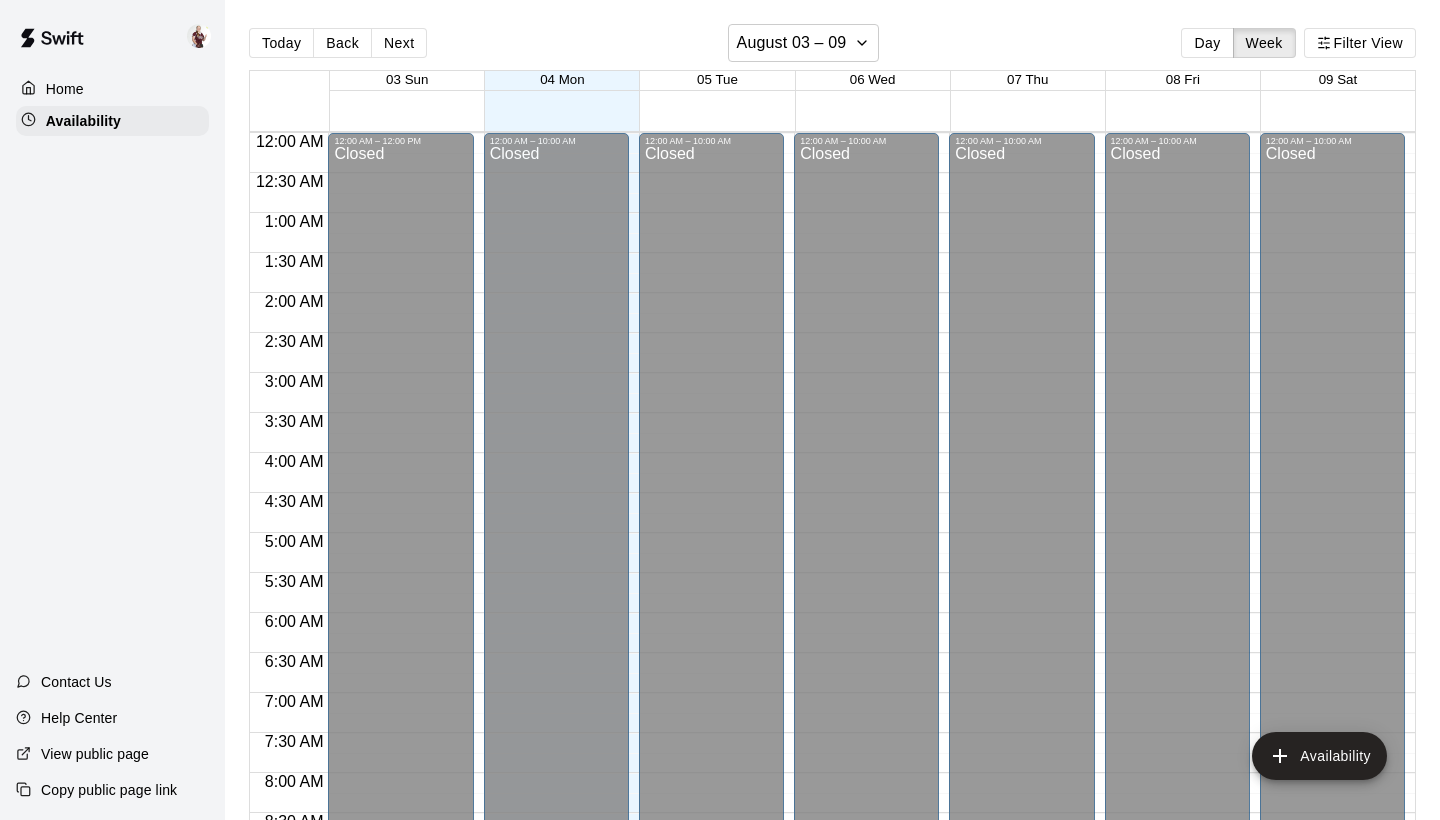 scroll, scrollTop: 0, scrollLeft: 0, axis: both 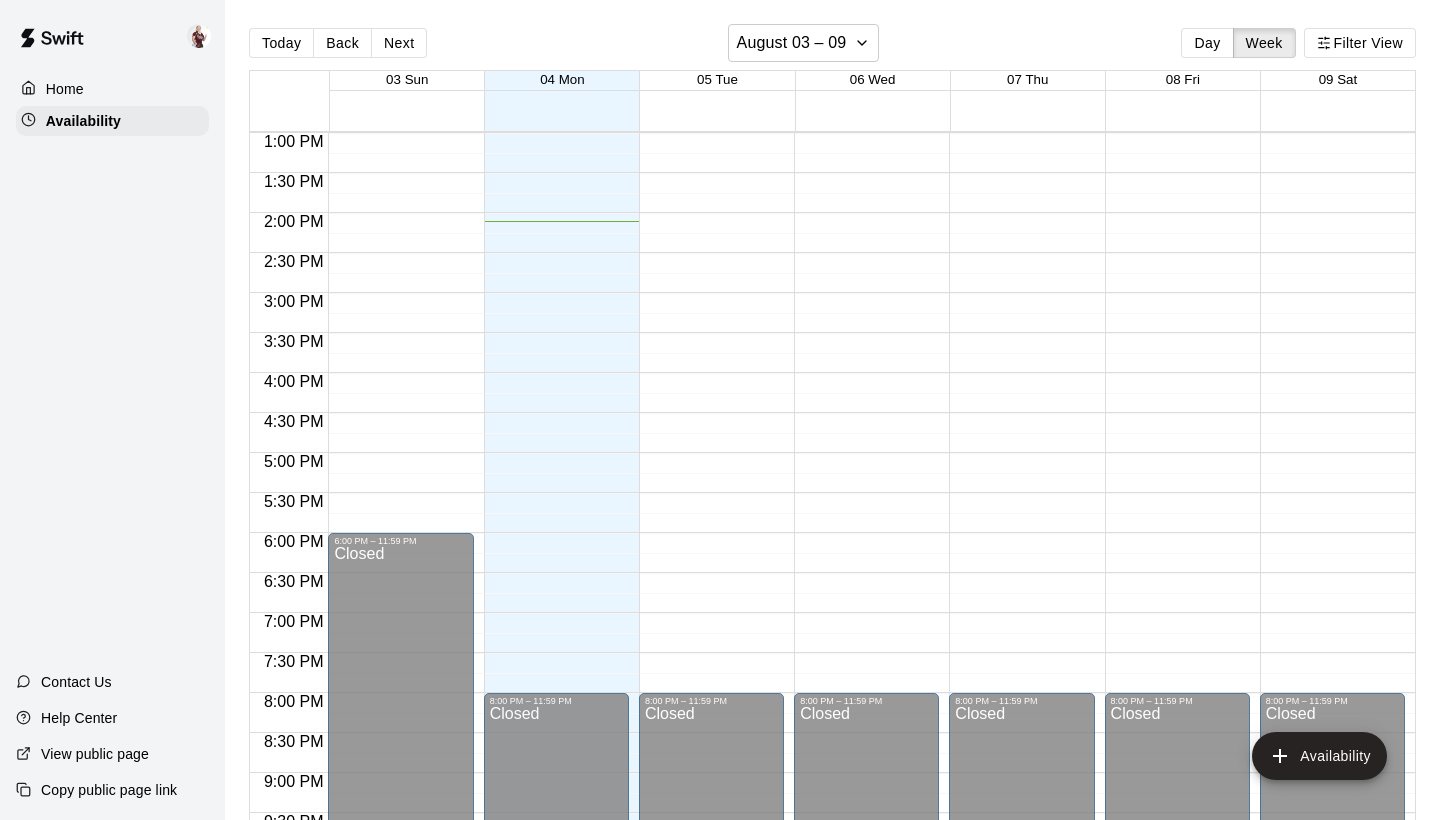 click on "12:00 AM – 10:00 AM Closed 8:00 PM – 11:59 PM Closed" at bounding box center [556, 53] 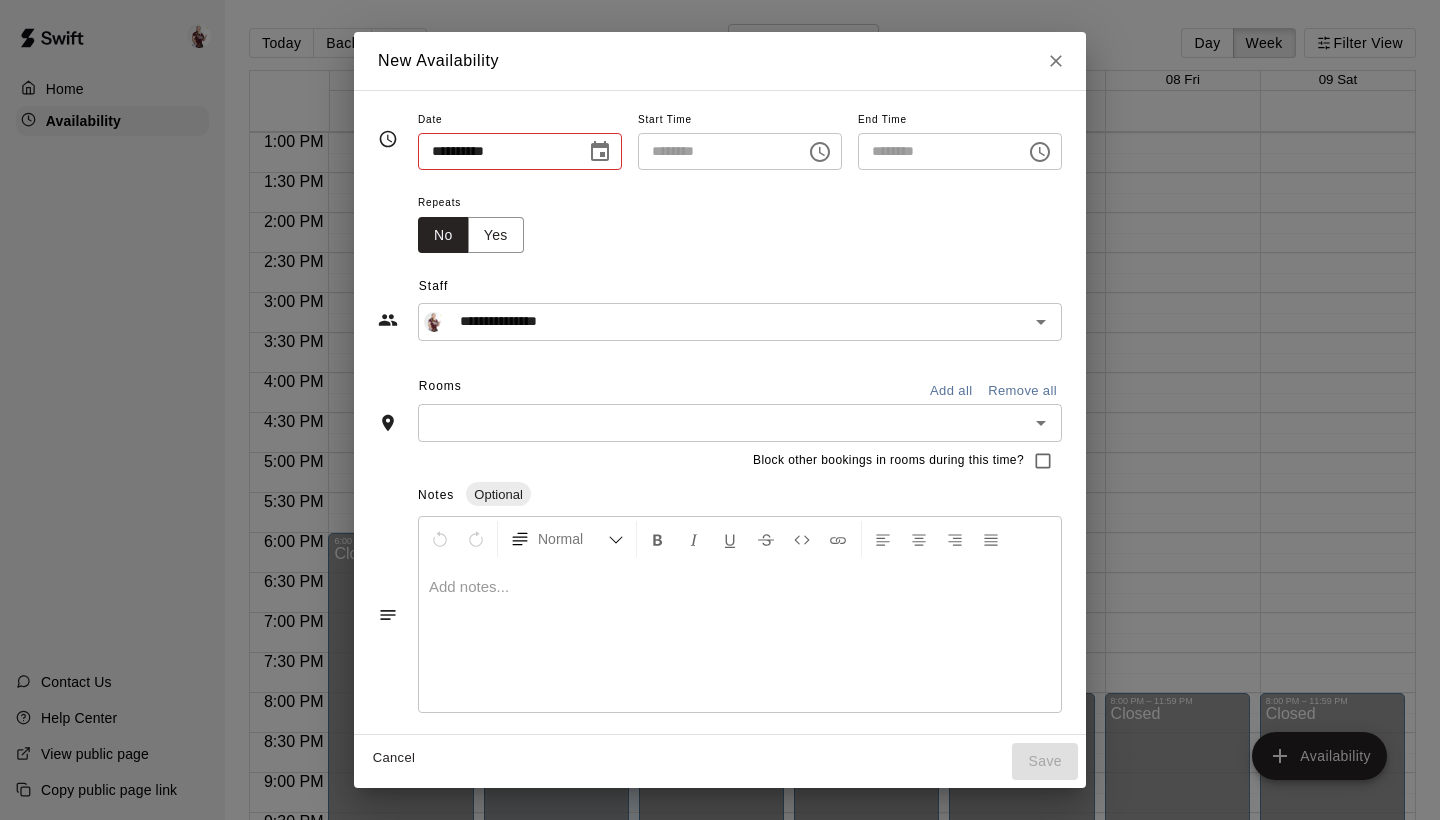 type on "**********" 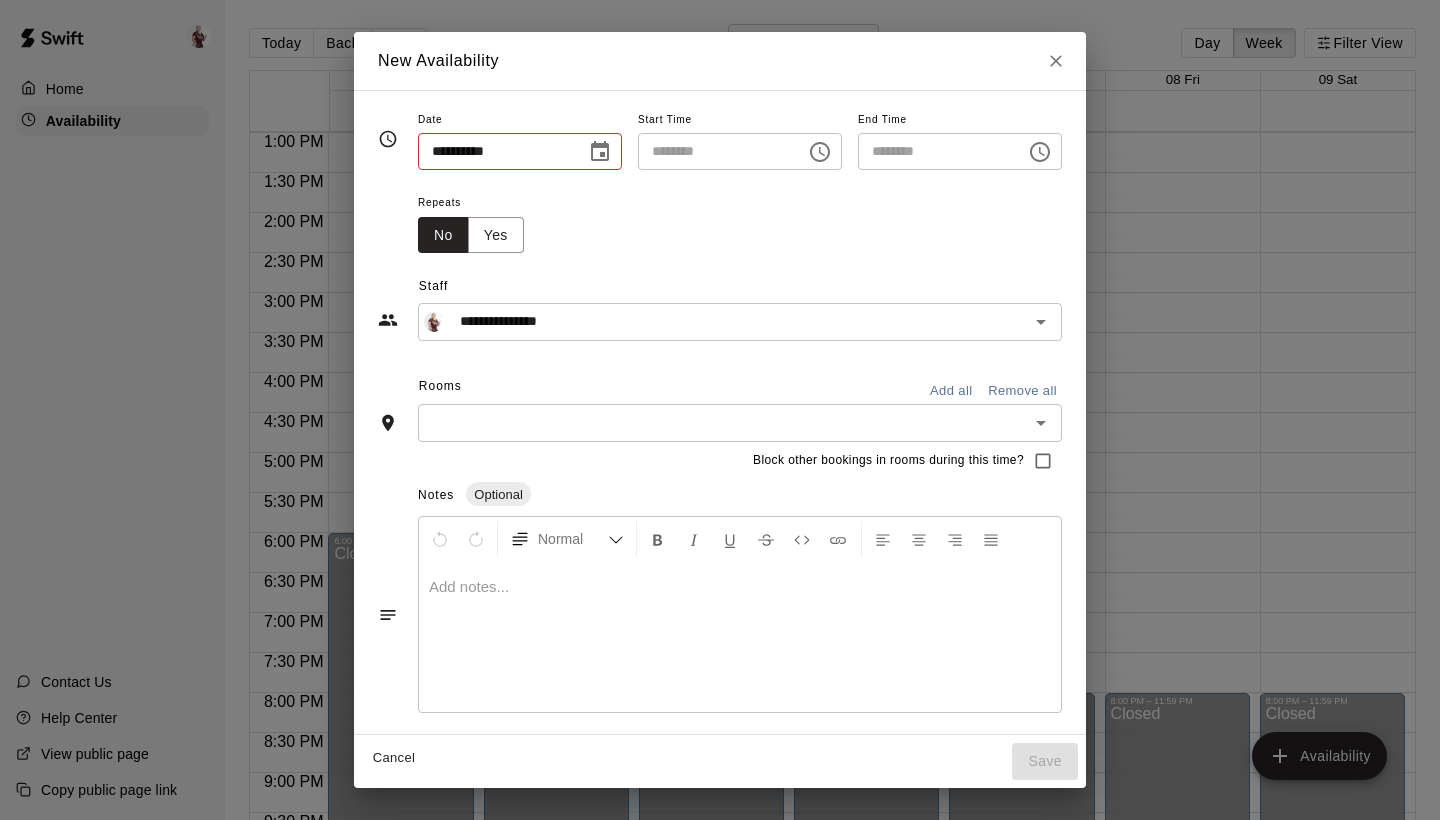 type on "**********" 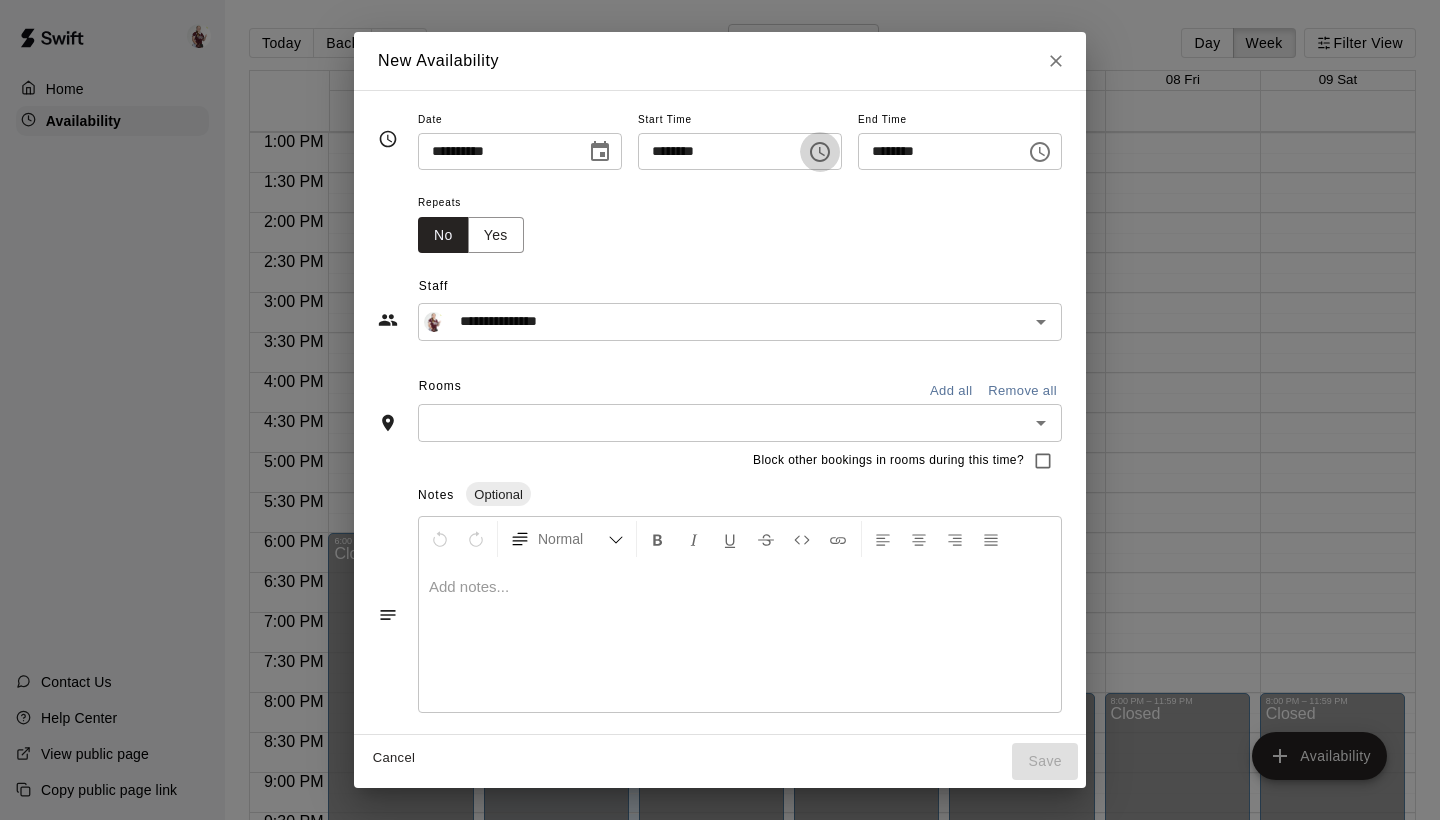 click at bounding box center [820, 152] 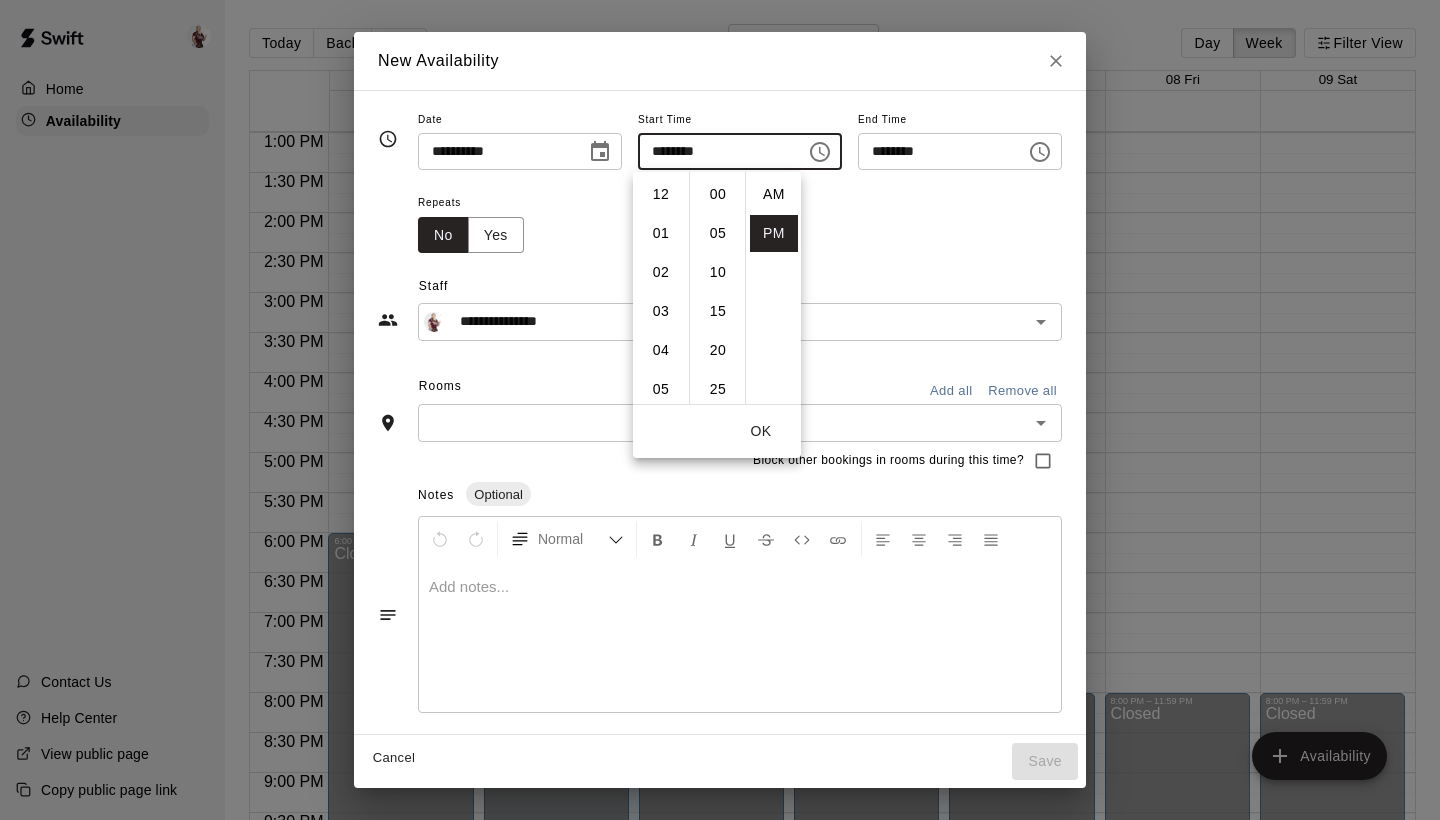scroll, scrollTop: 234, scrollLeft: 0, axis: vertical 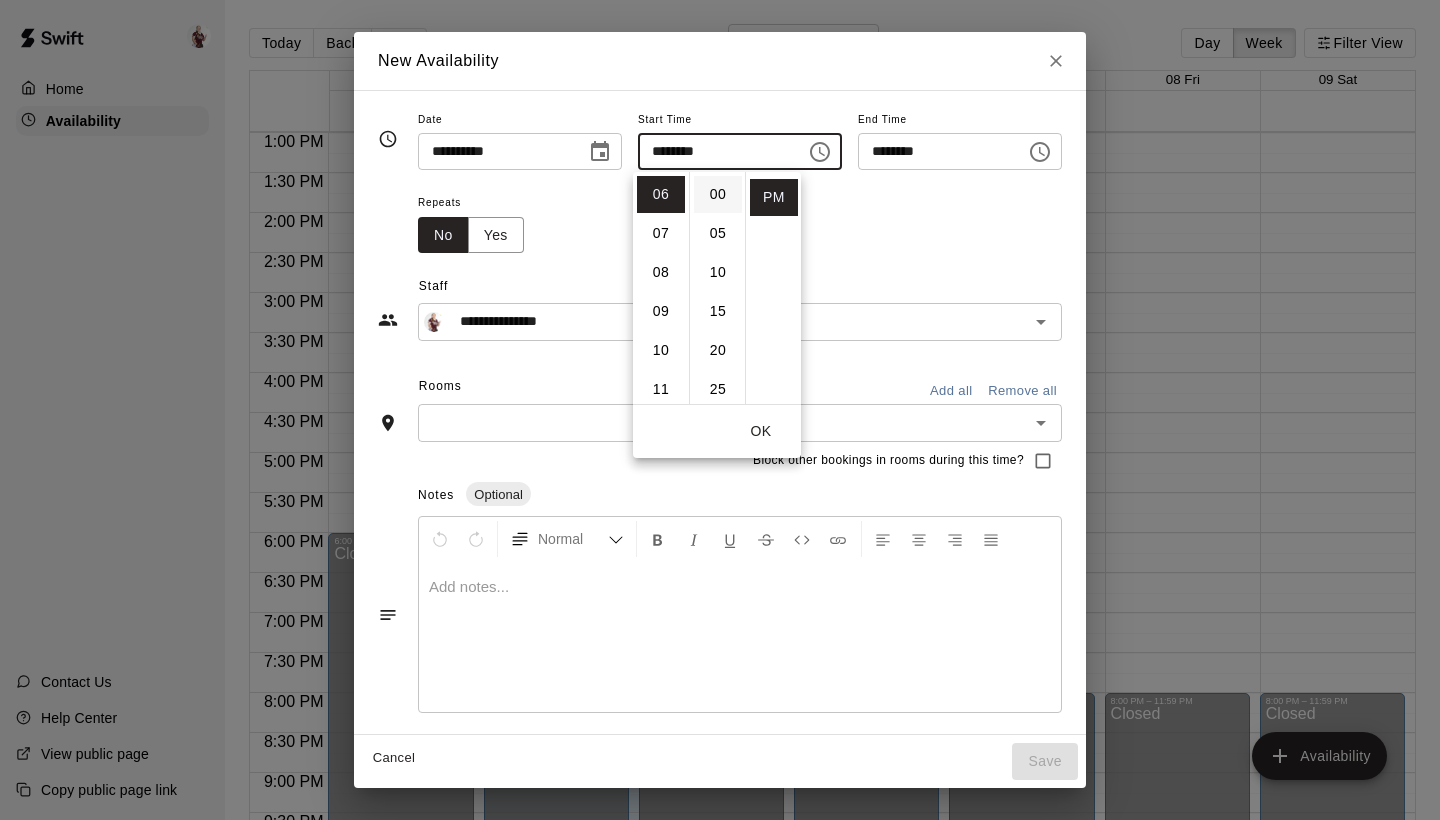click on "00" at bounding box center (718, 194) 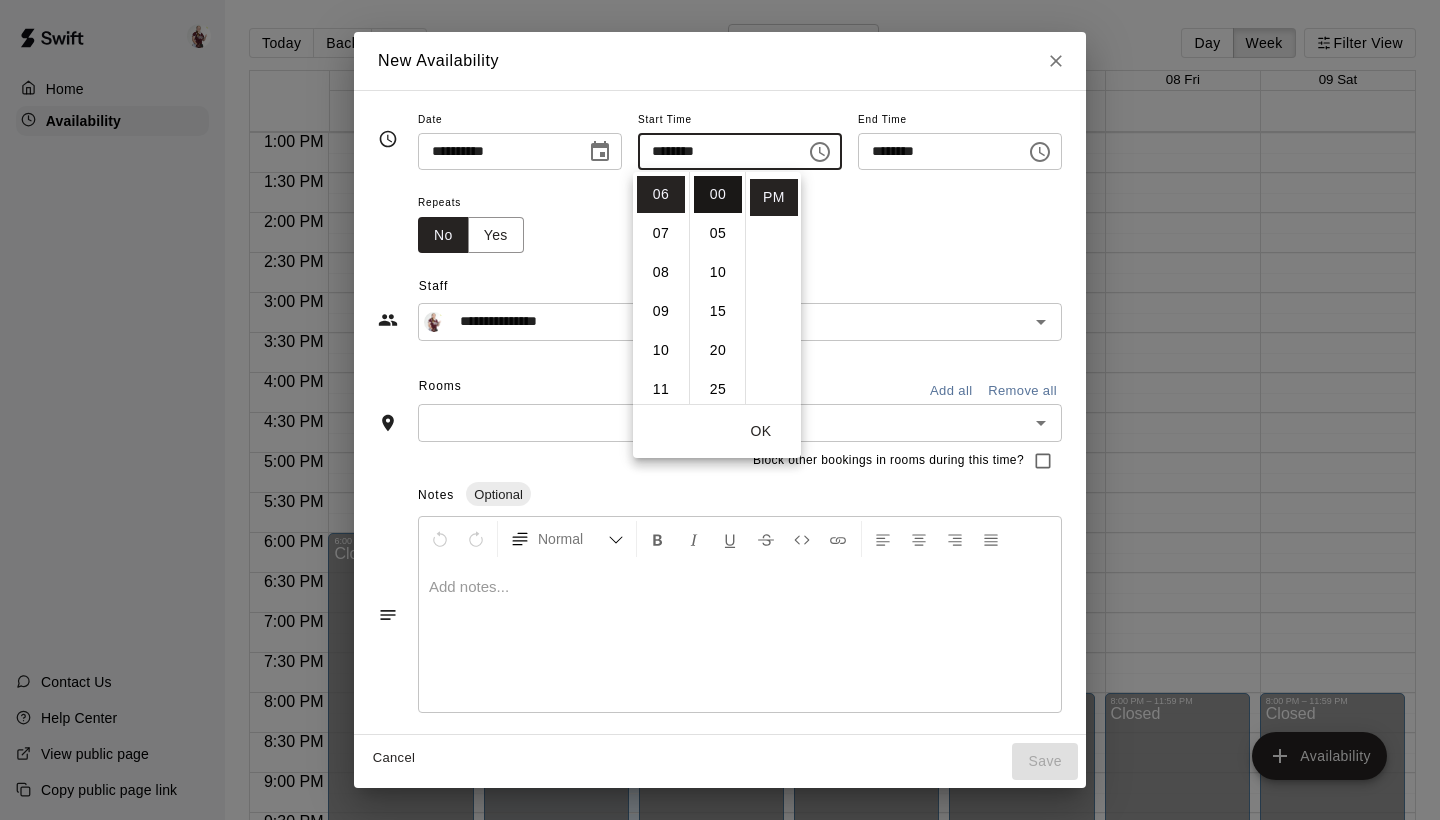 type on "********" 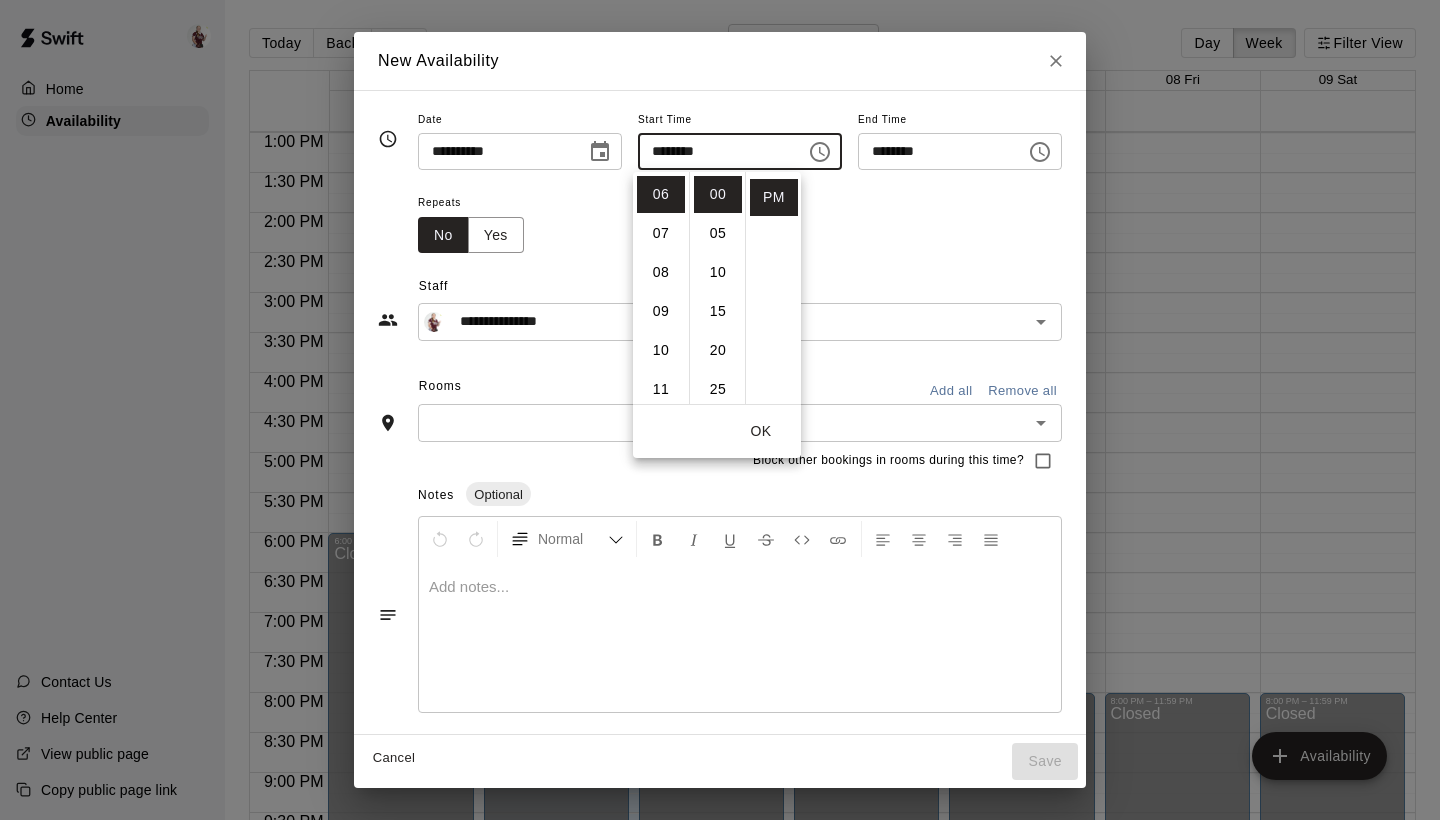 click 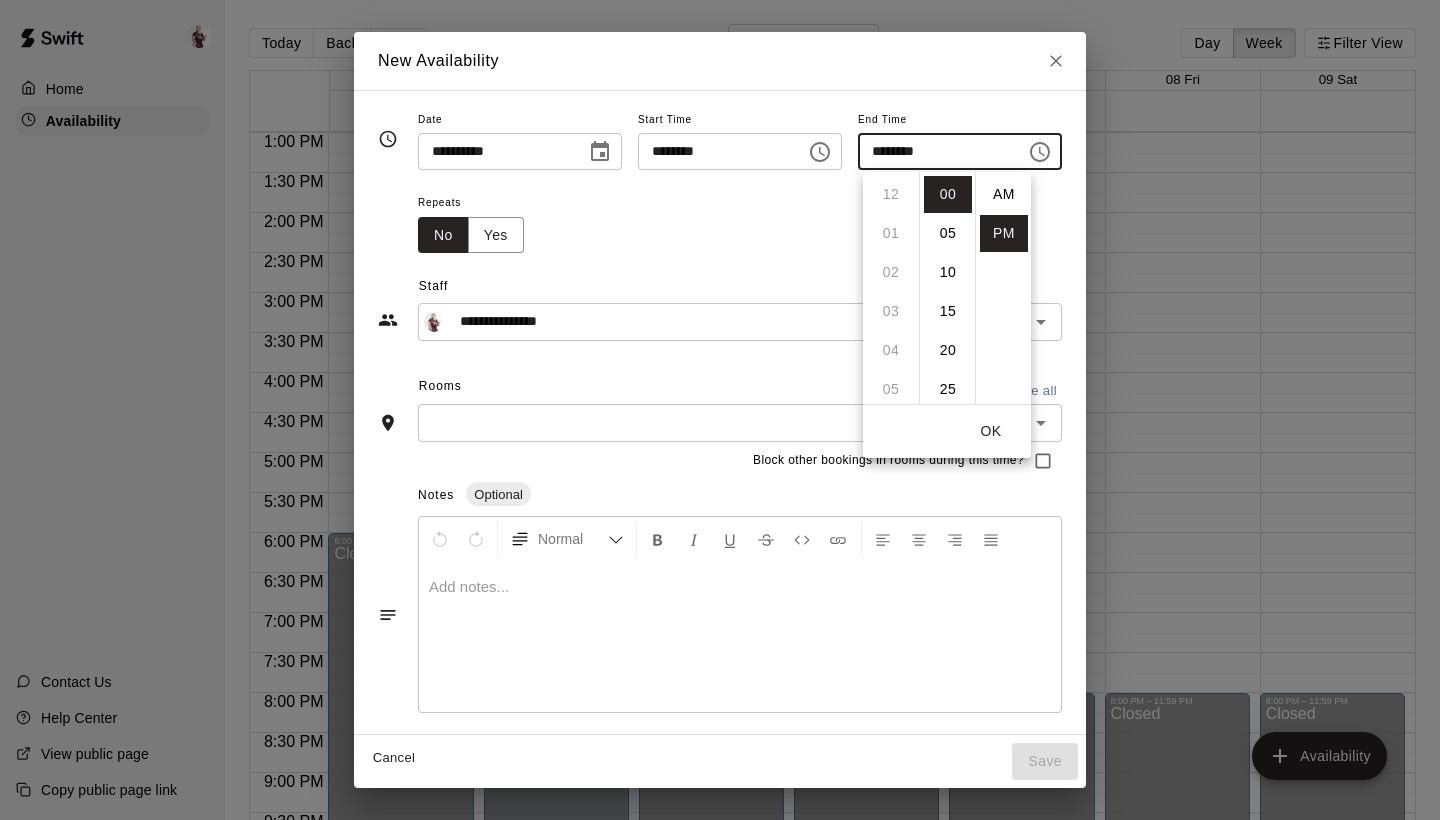 scroll, scrollTop: 273, scrollLeft: 0, axis: vertical 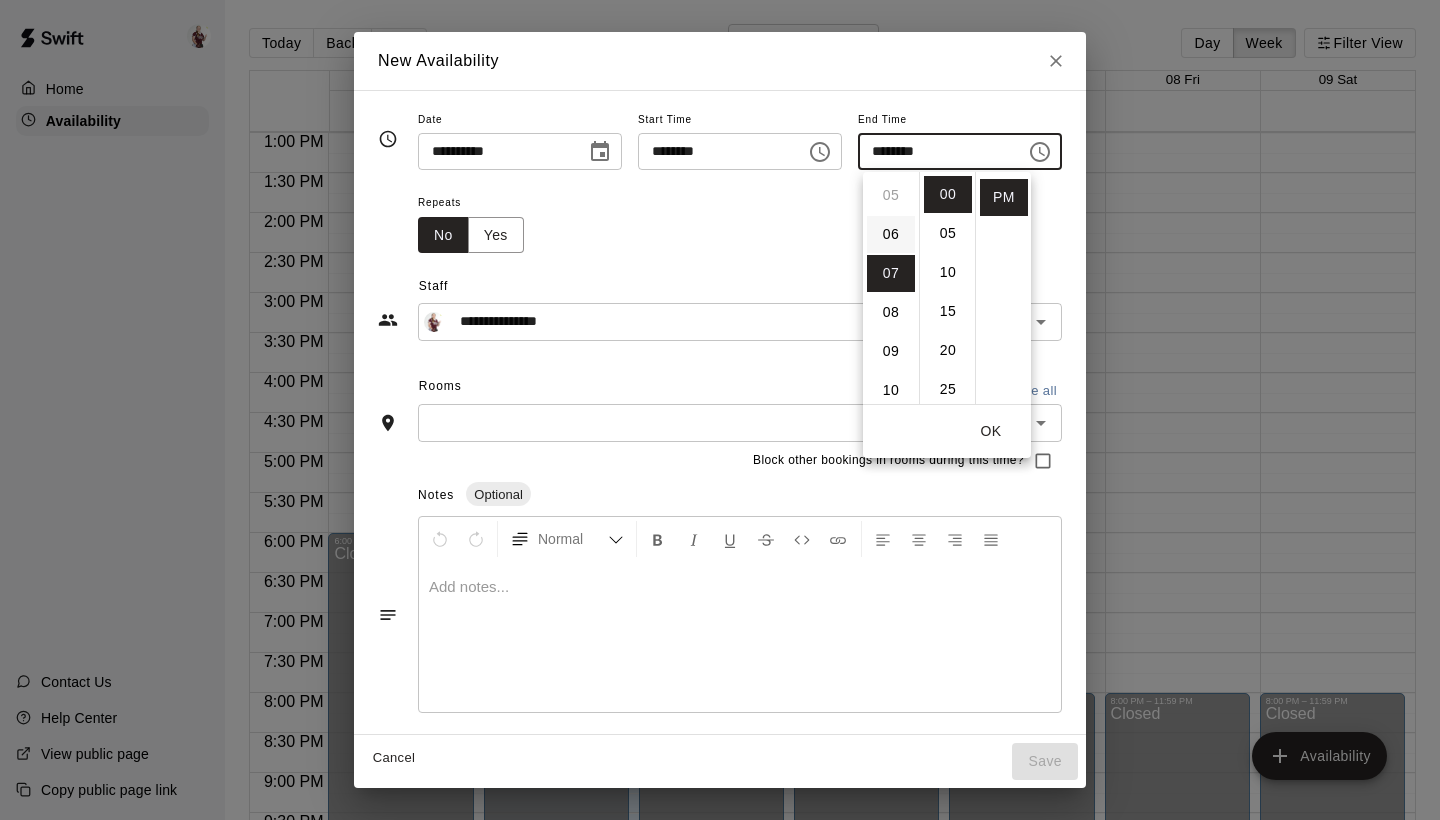 click on "06" at bounding box center [891, 234] 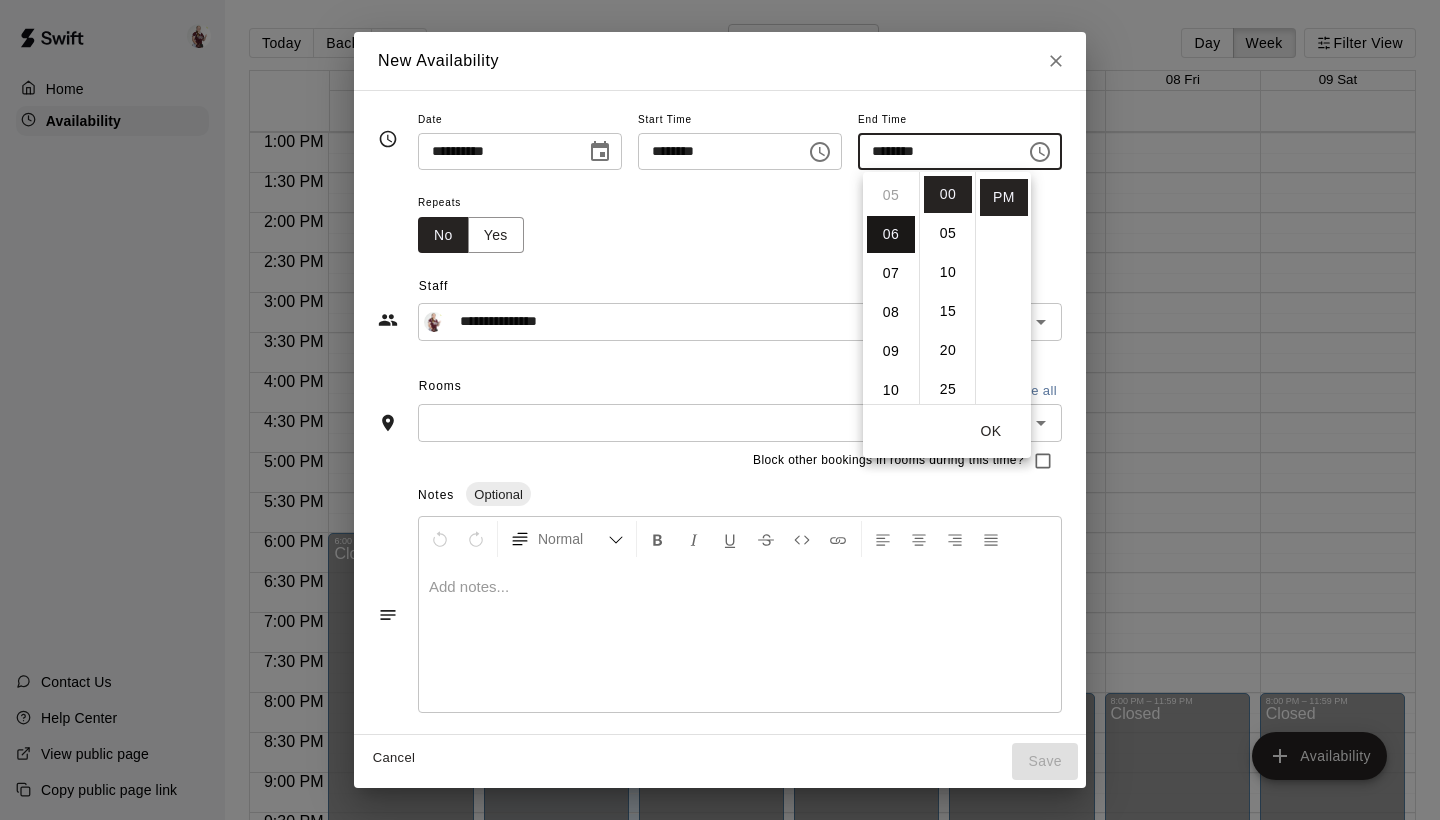 scroll, scrollTop: 234, scrollLeft: 0, axis: vertical 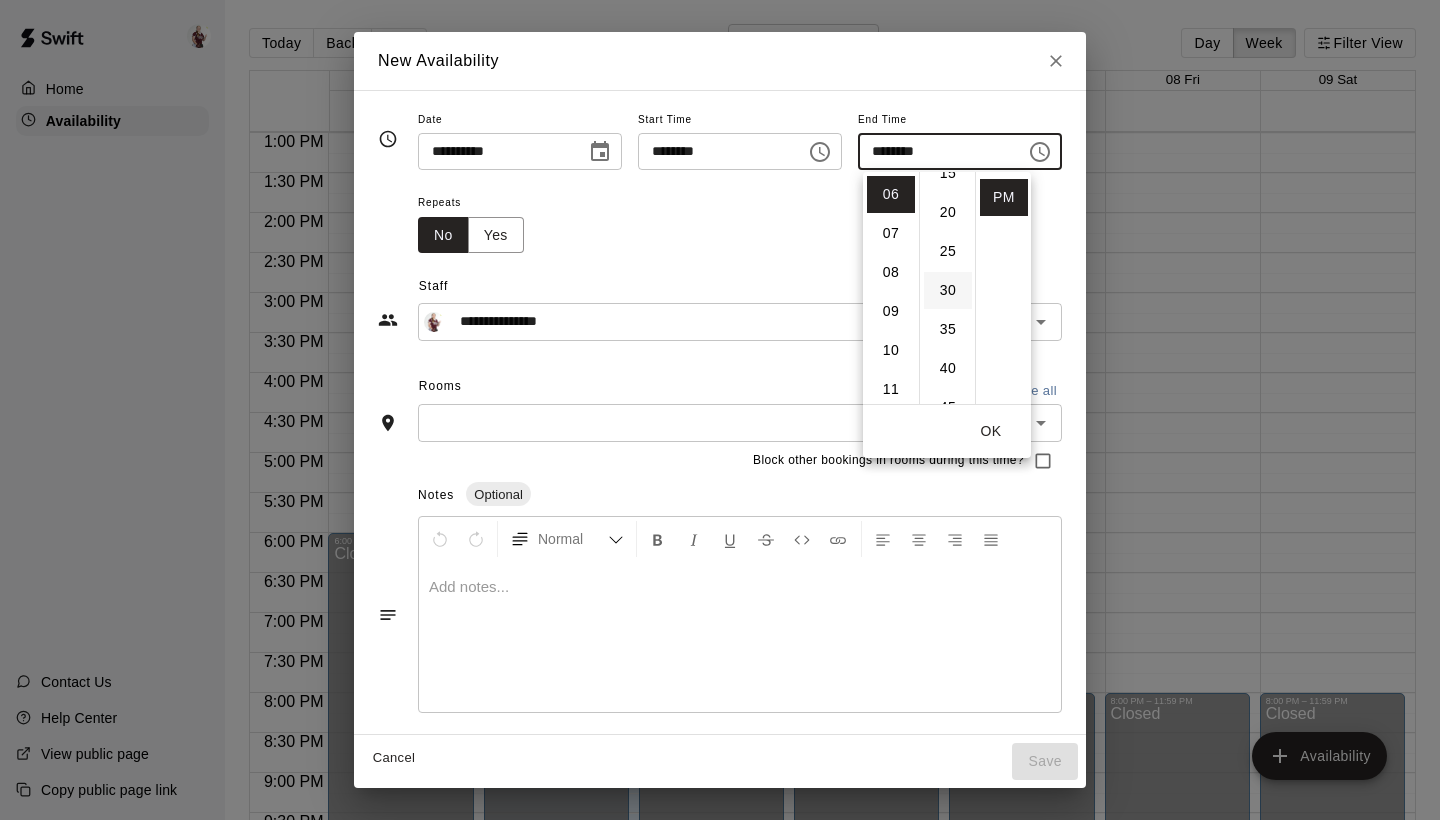 click on "30" at bounding box center [948, 290] 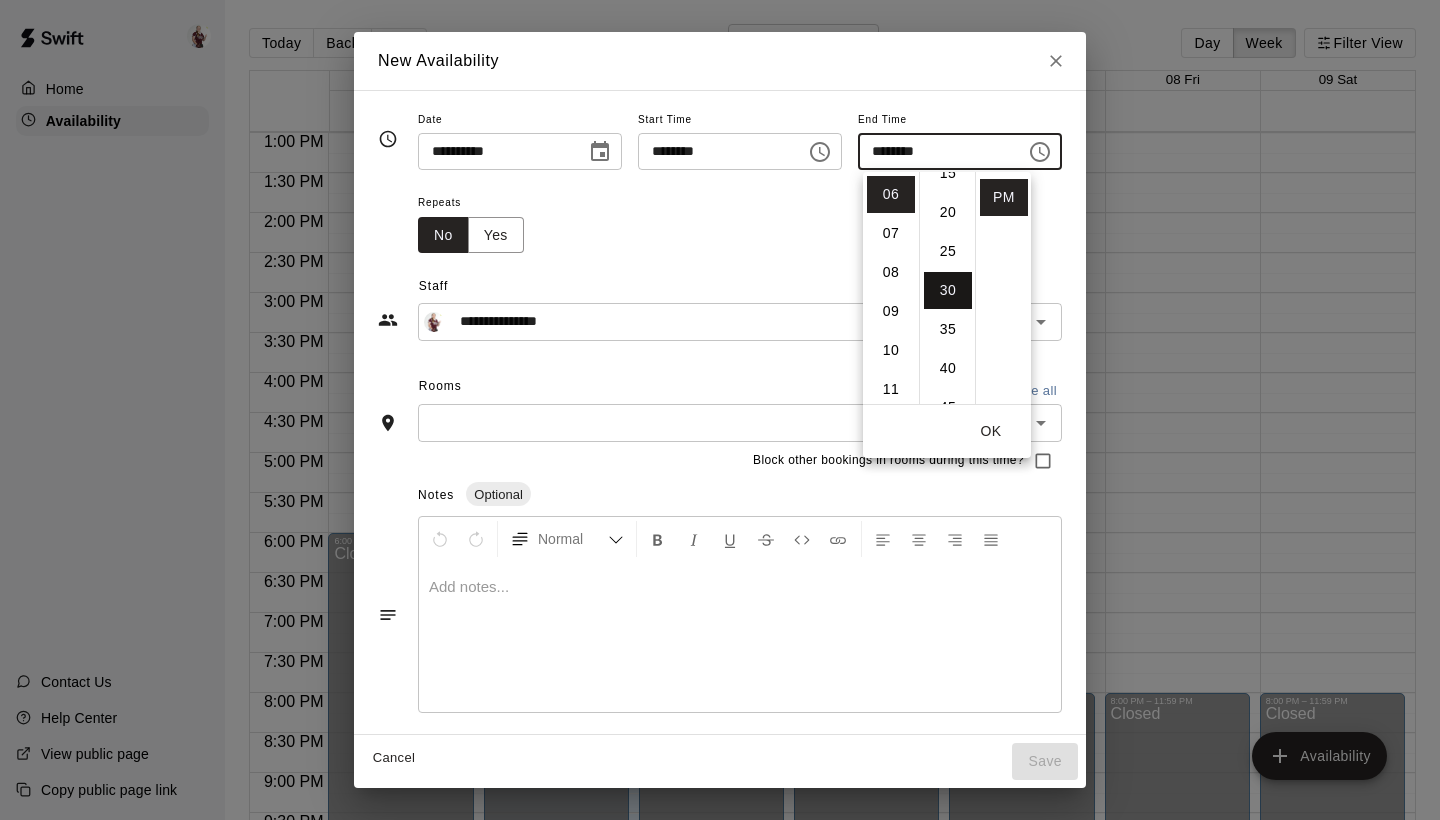scroll, scrollTop: 234, scrollLeft: 0, axis: vertical 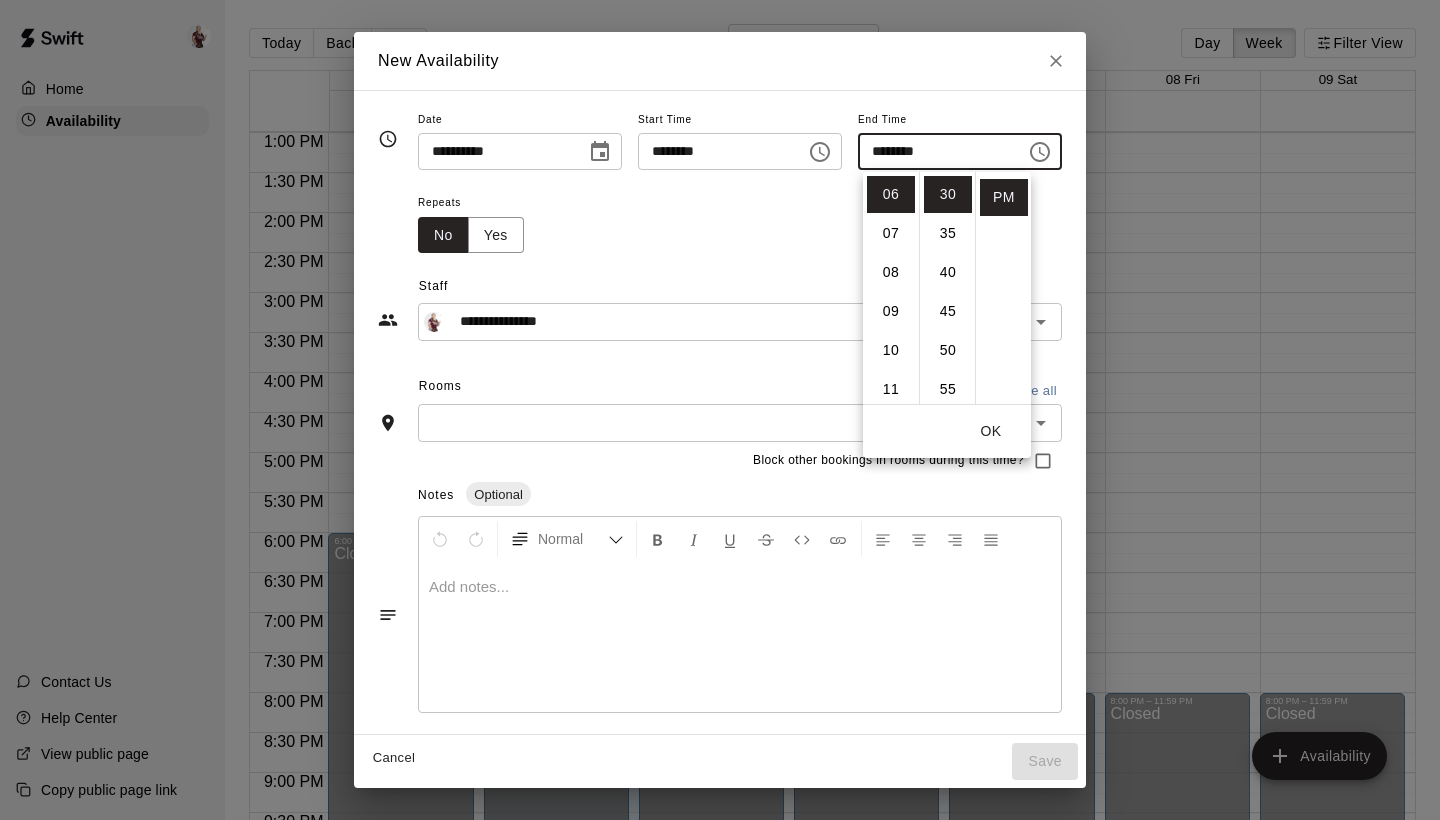 click on "**********" at bounding box center (720, 296) 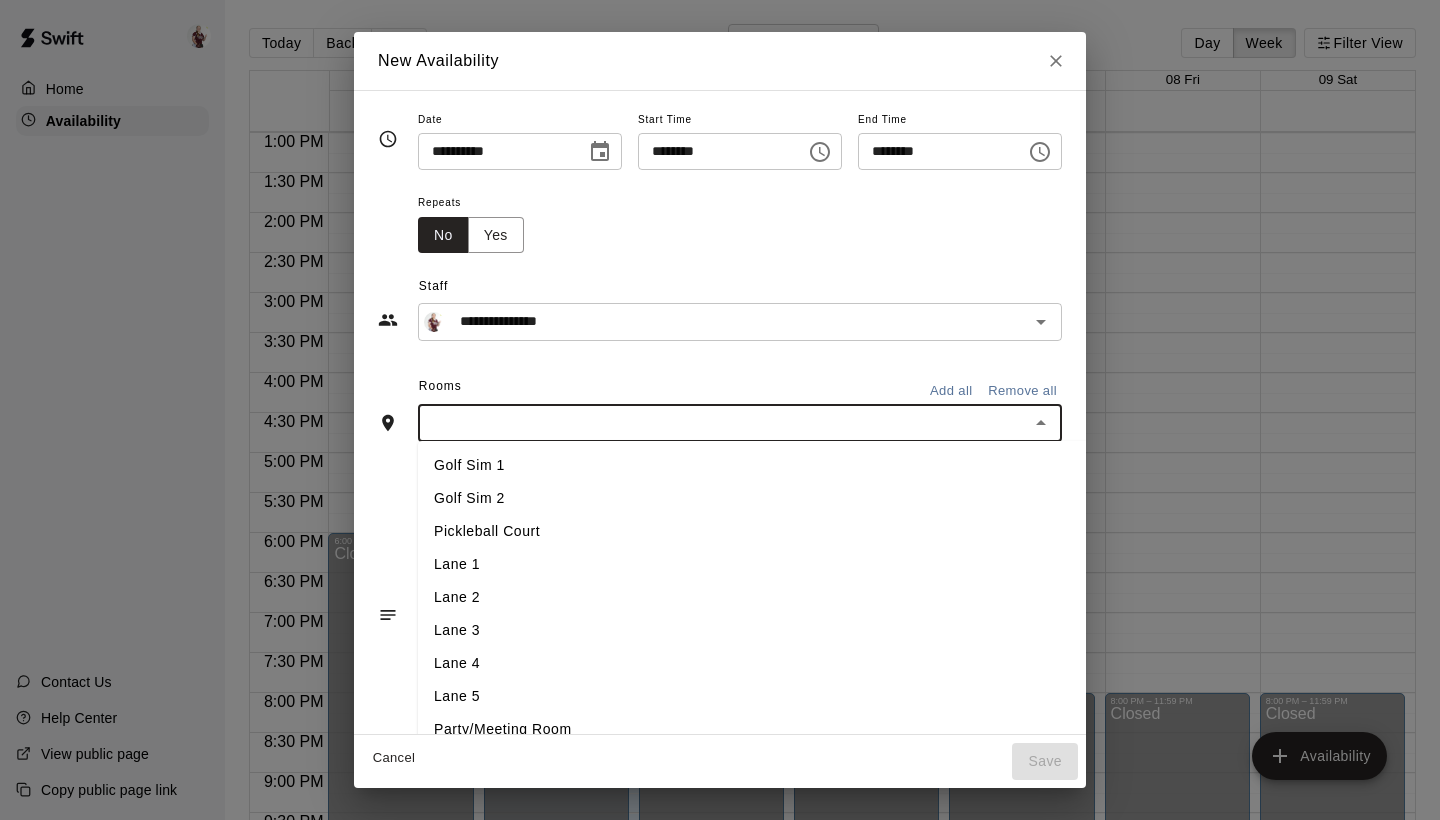 click at bounding box center (723, 422) 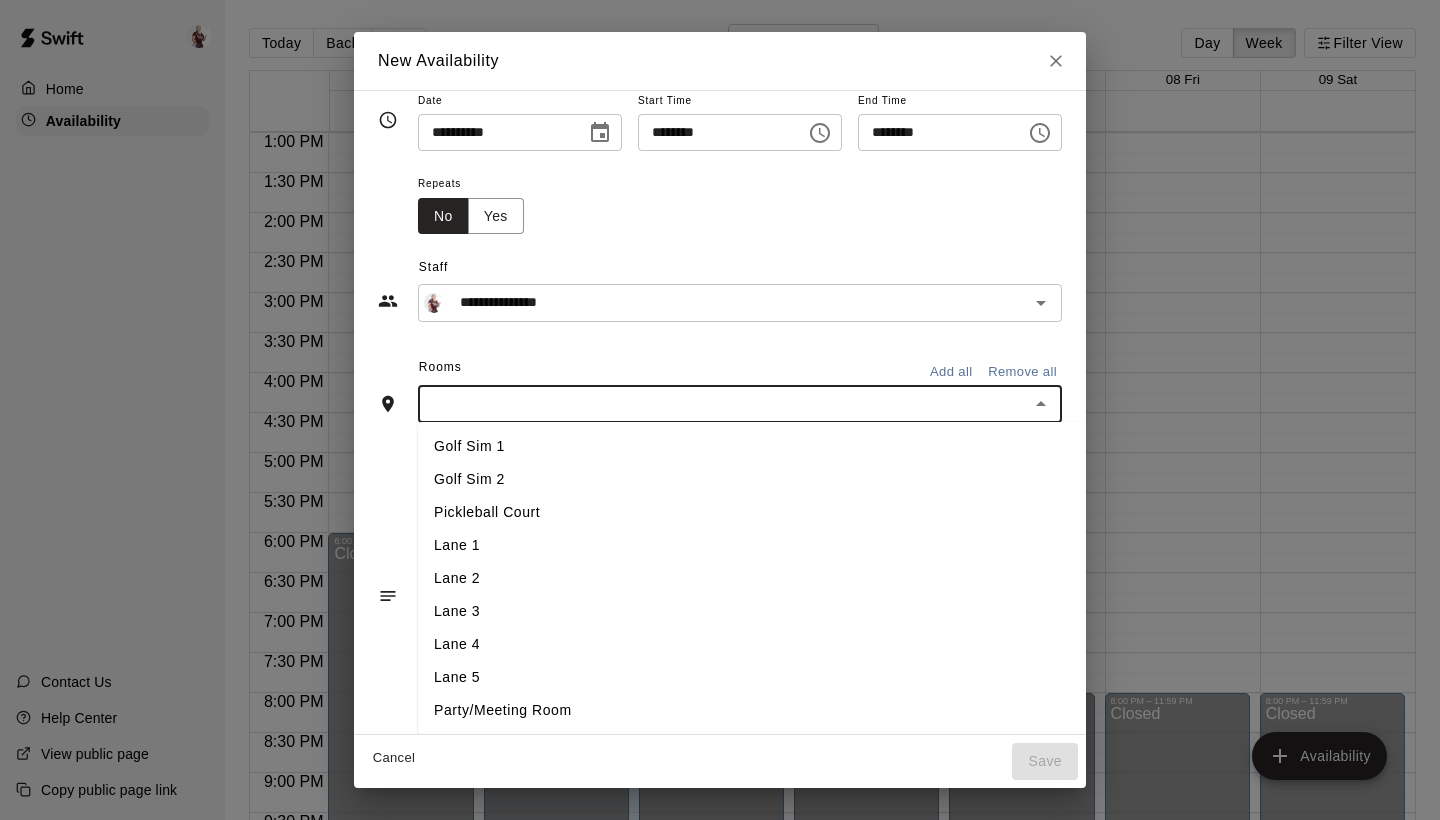 scroll, scrollTop: 21, scrollLeft: 0, axis: vertical 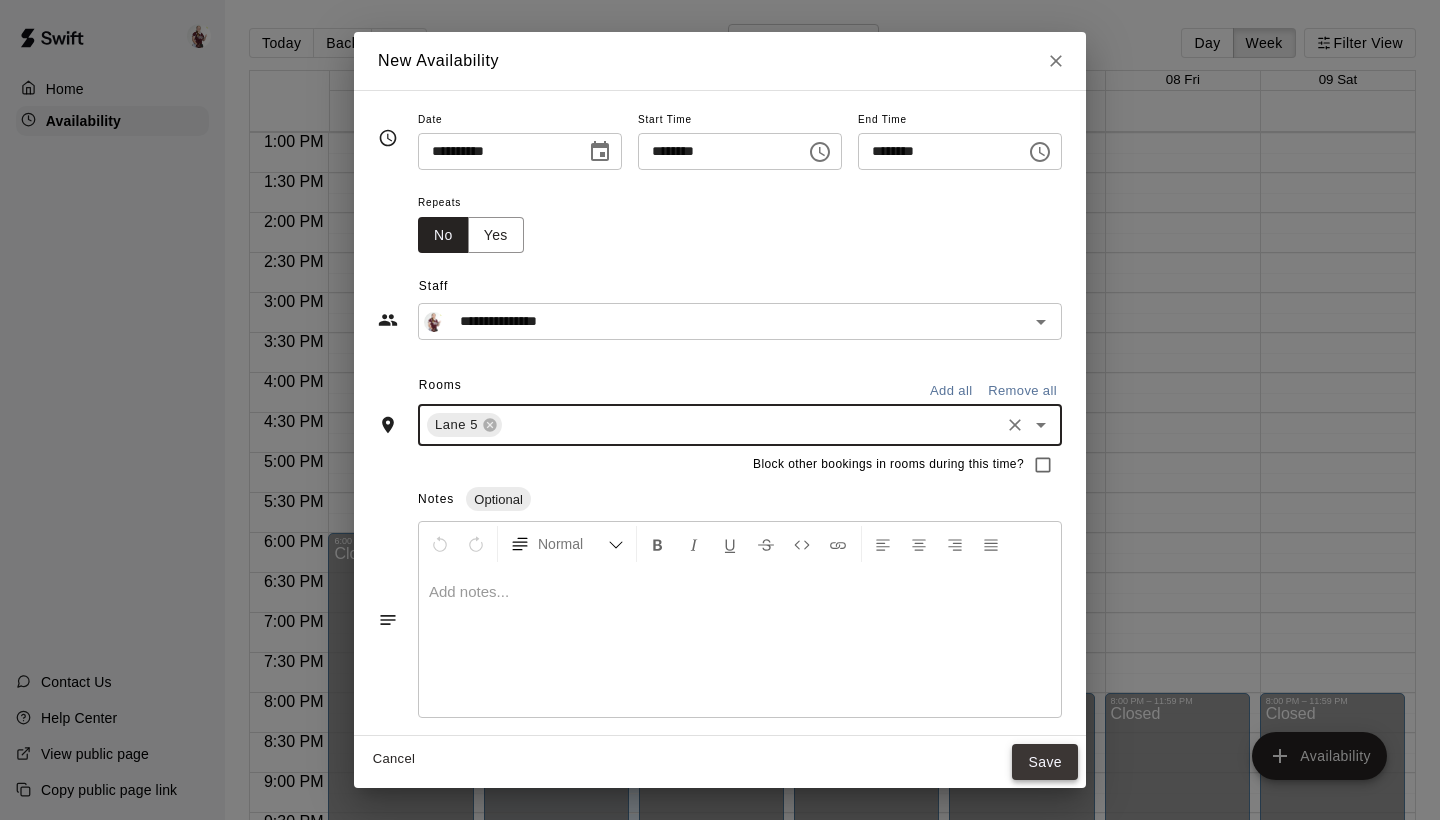 click on "Save" at bounding box center (1045, 762) 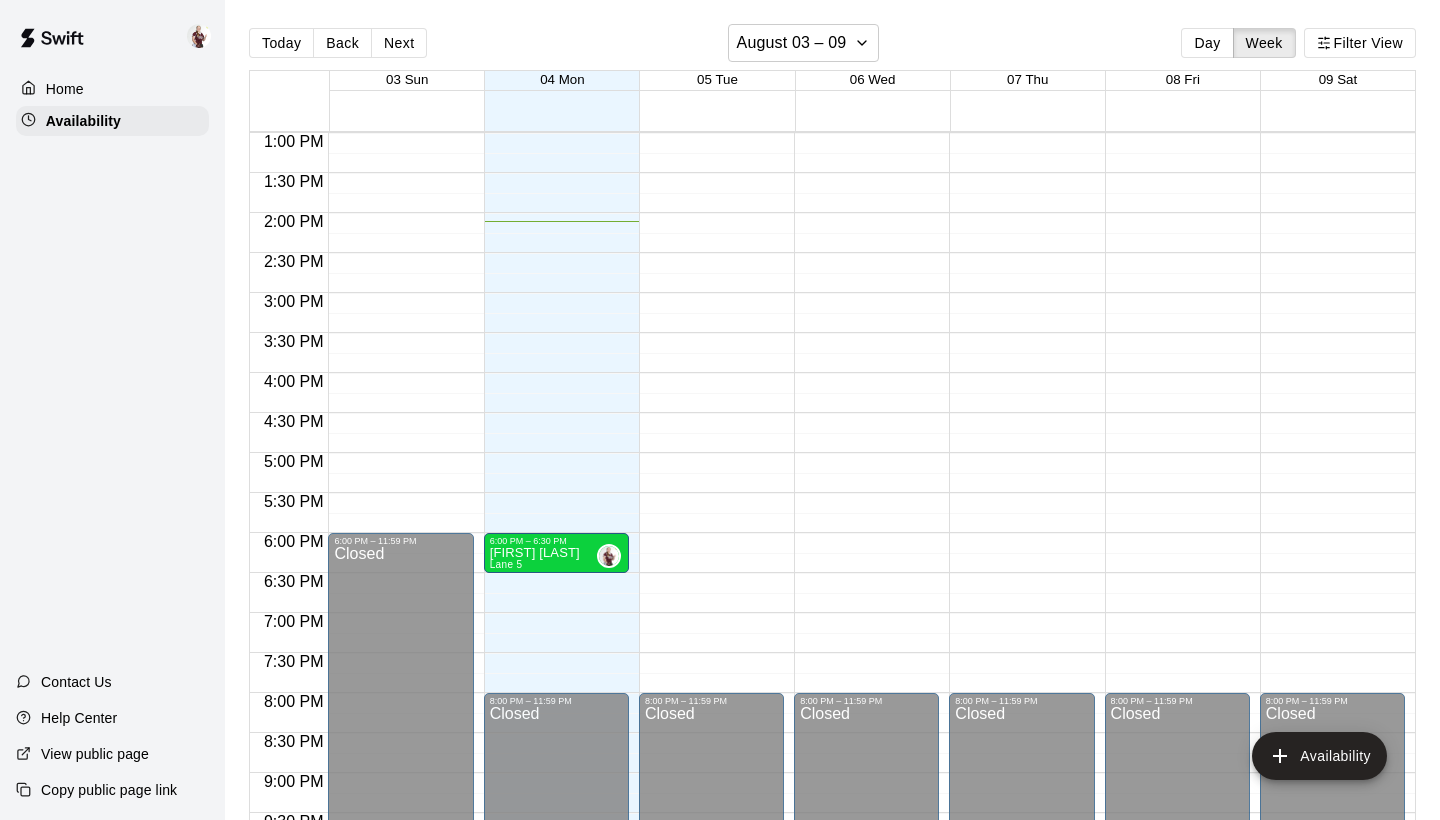 scroll, scrollTop: 0, scrollLeft: 0, axis: both 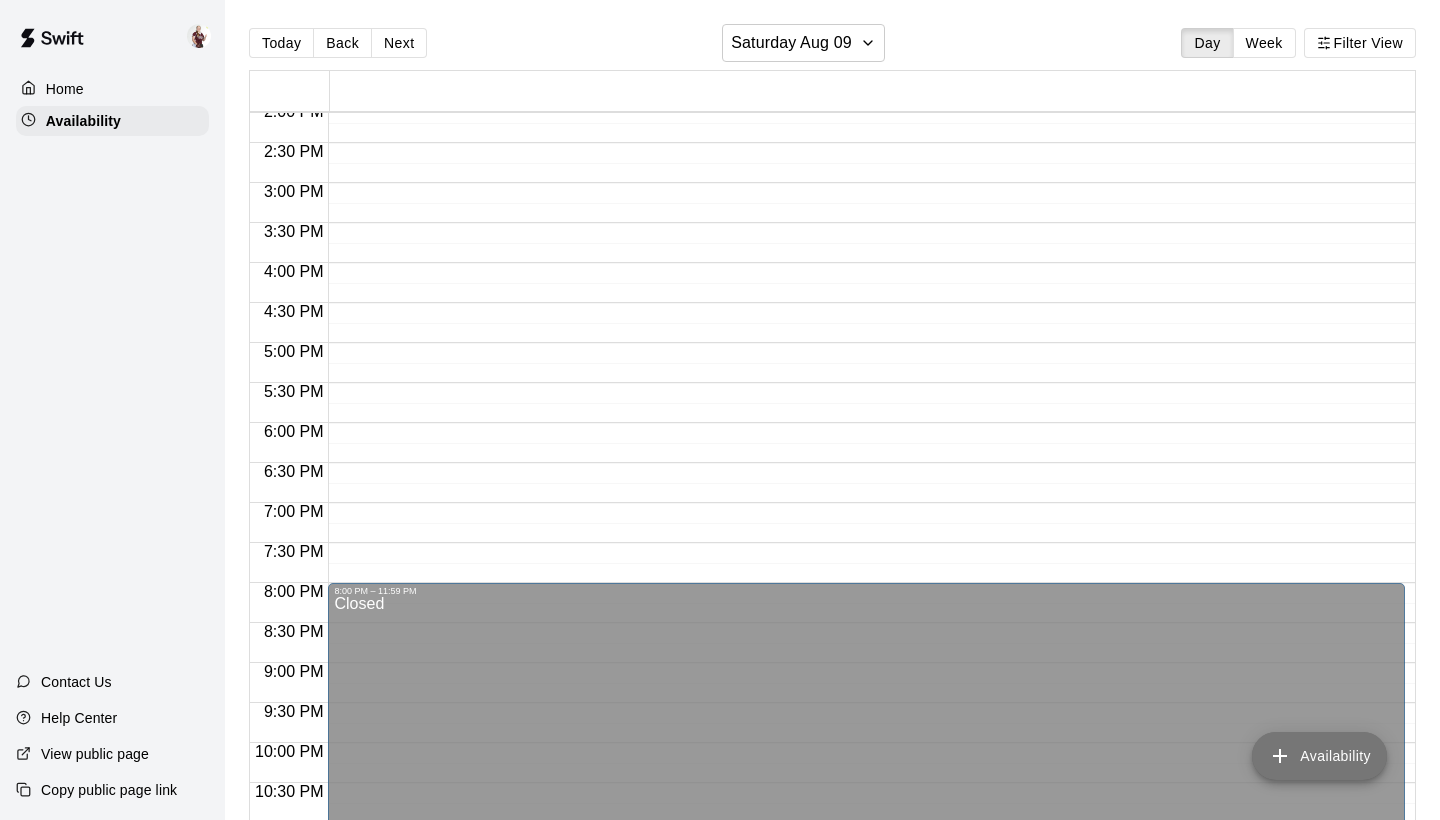 click on "Availability" at bounding box center [1319, 756] 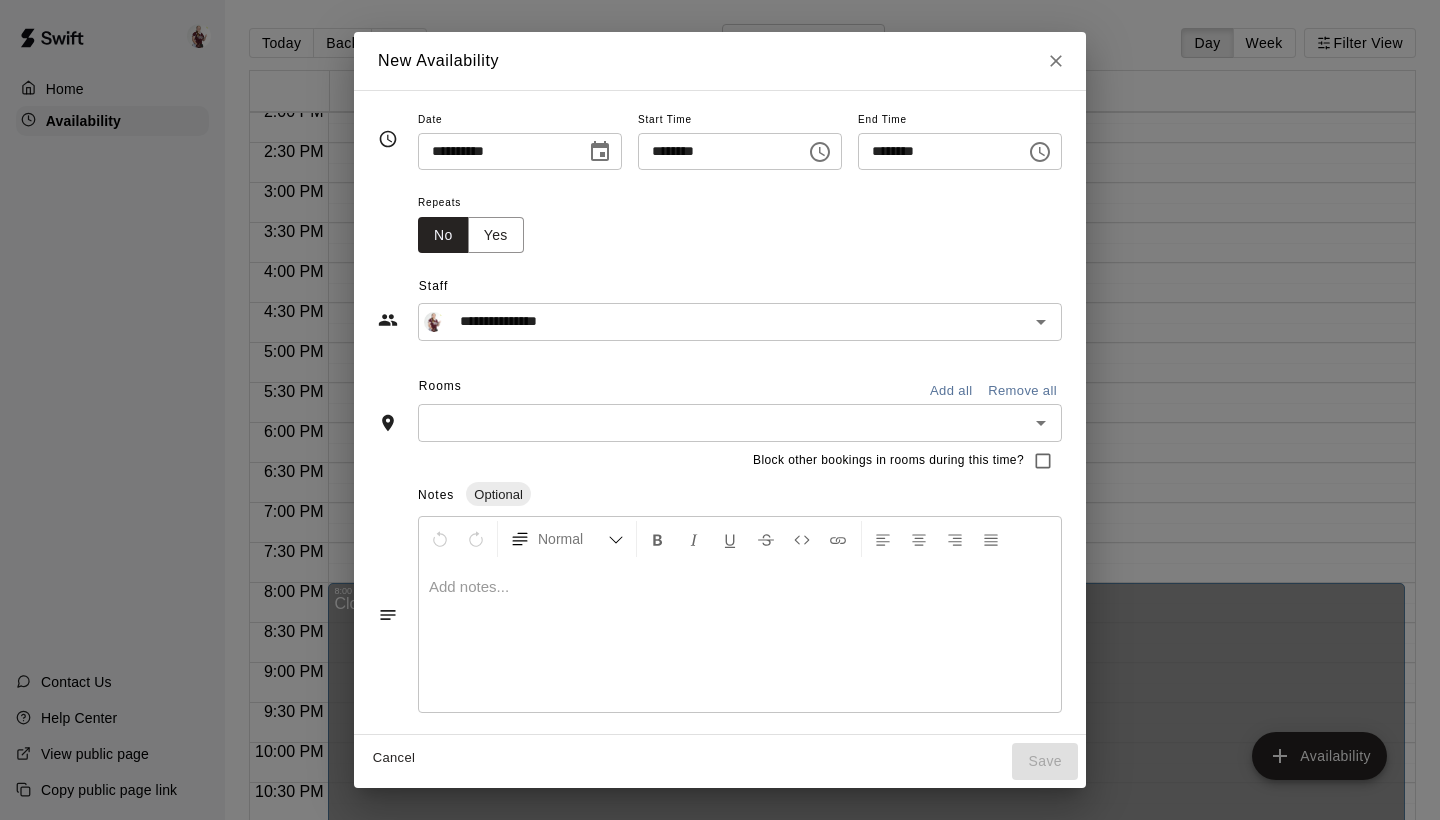 click on "********" at bounding box center (715, 151) 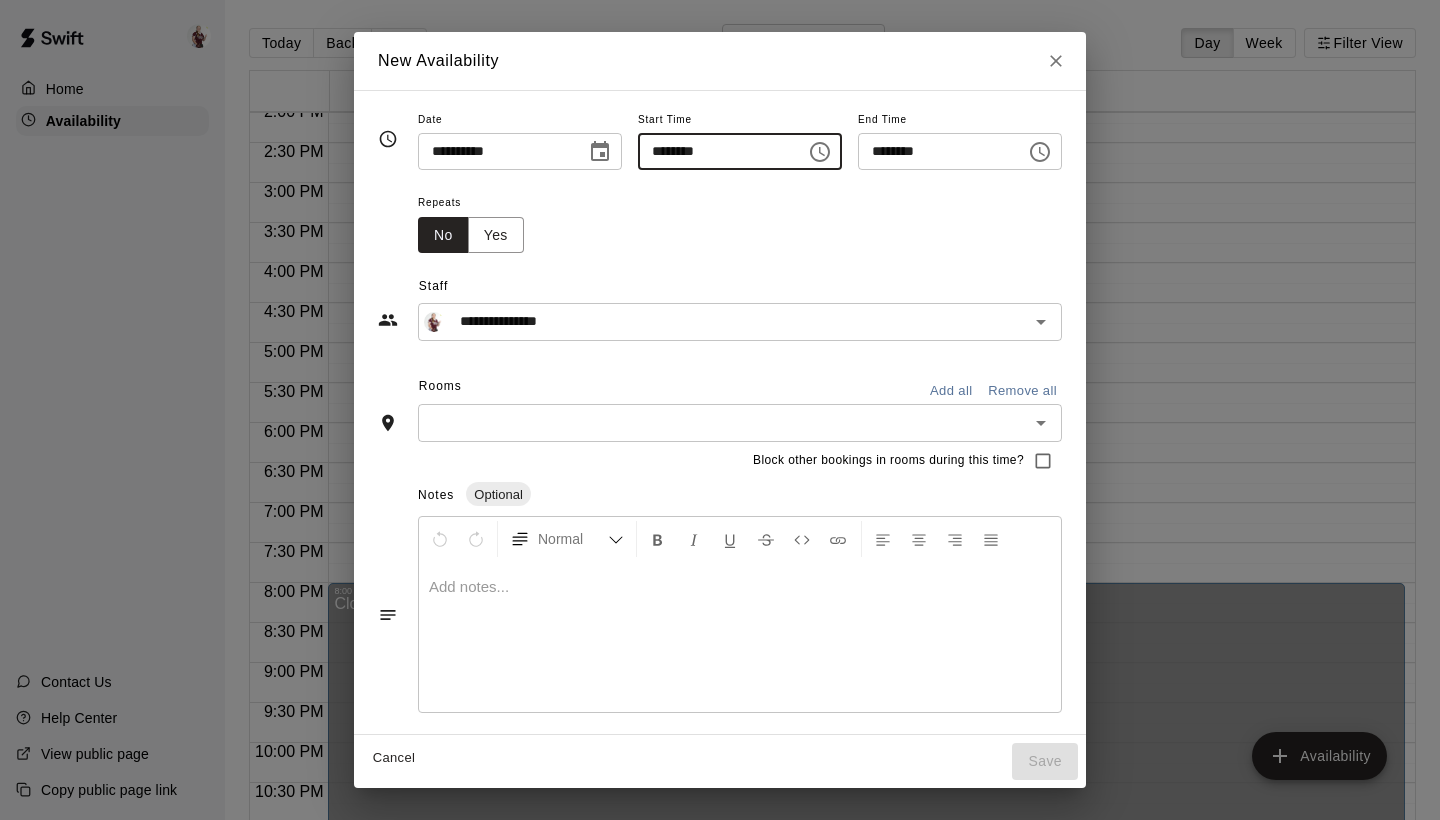click 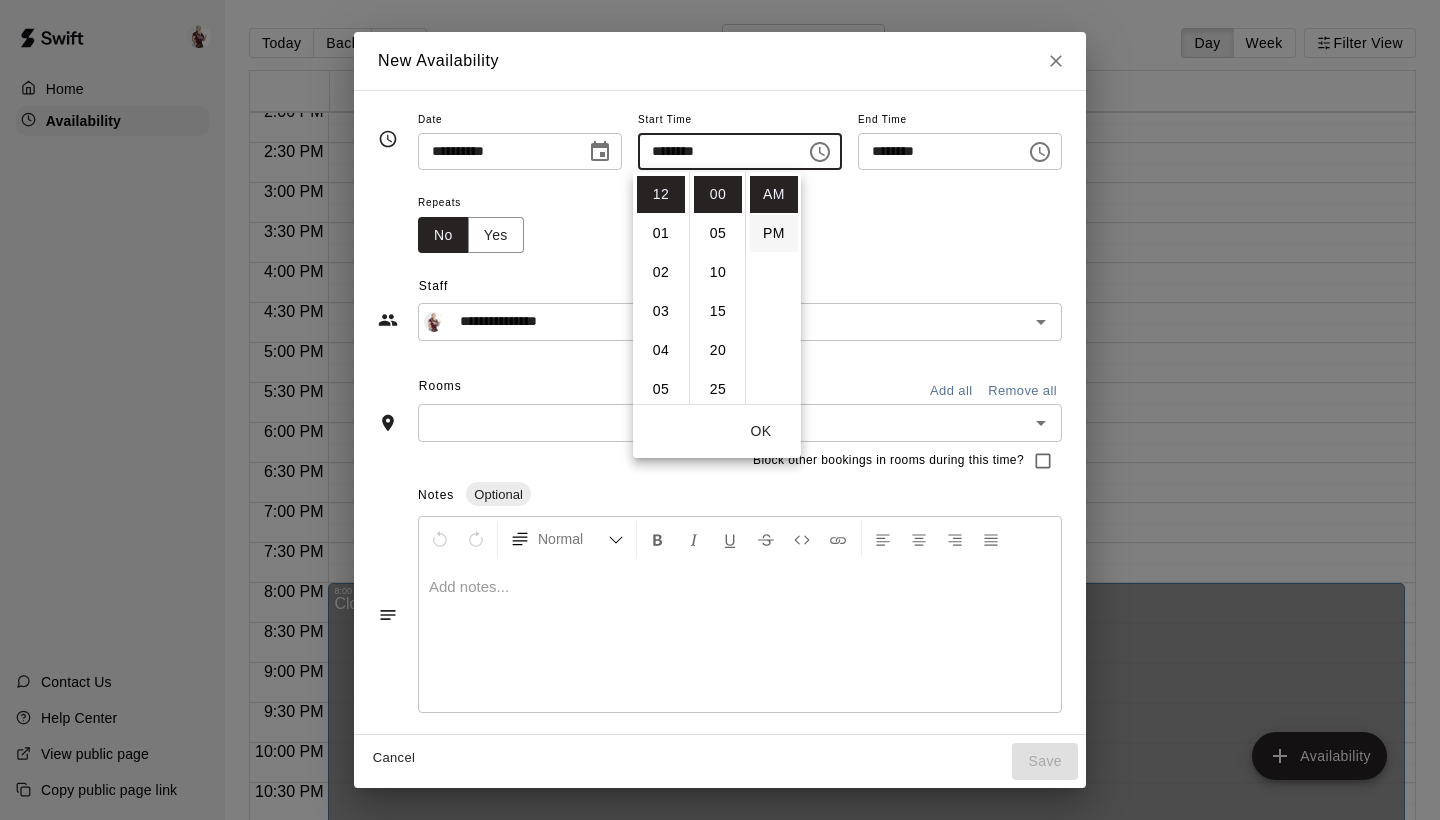 click on "PM" at bounding box center [774, 233] 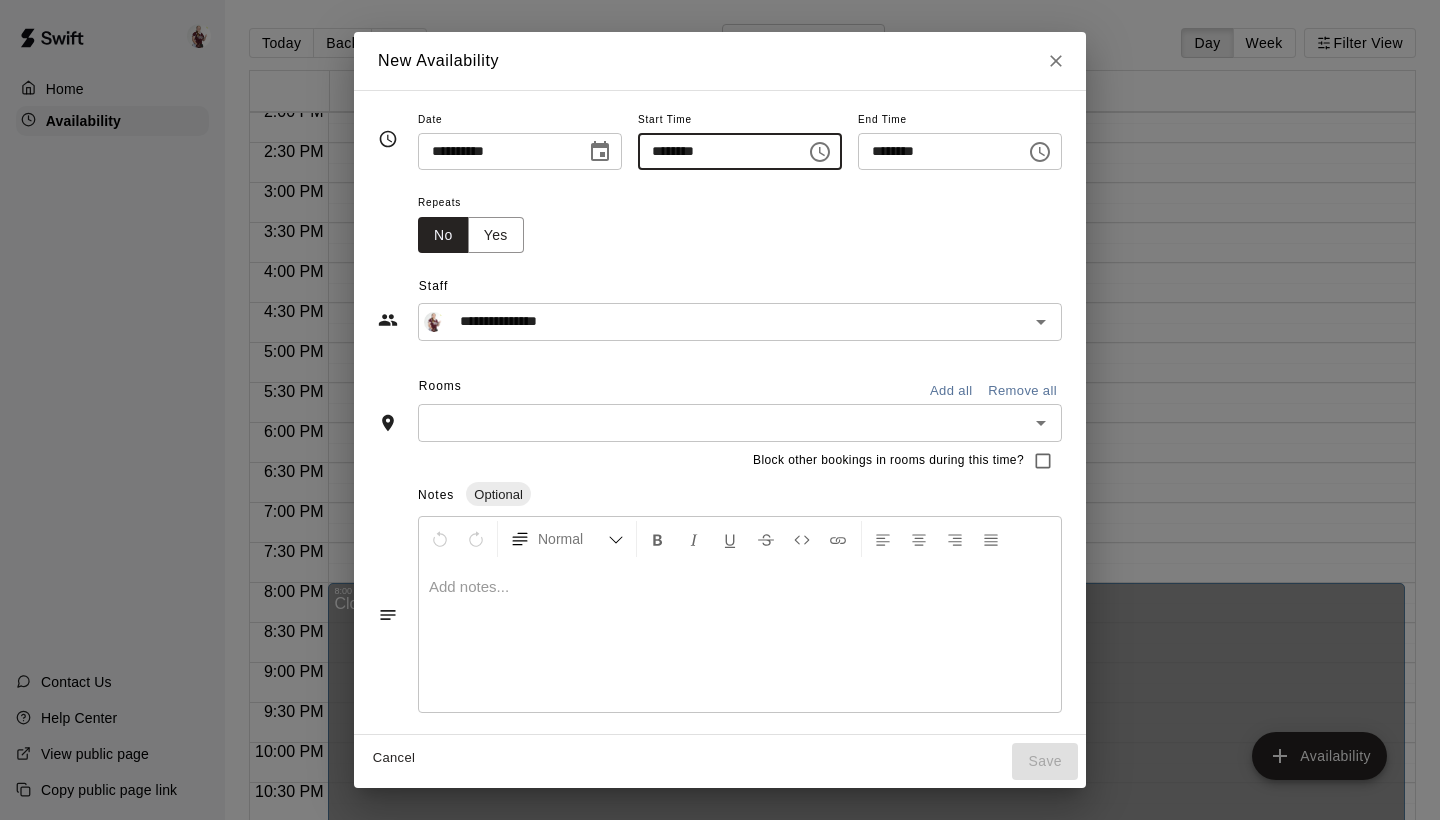 click on "********" at bounding box center (715, 151) 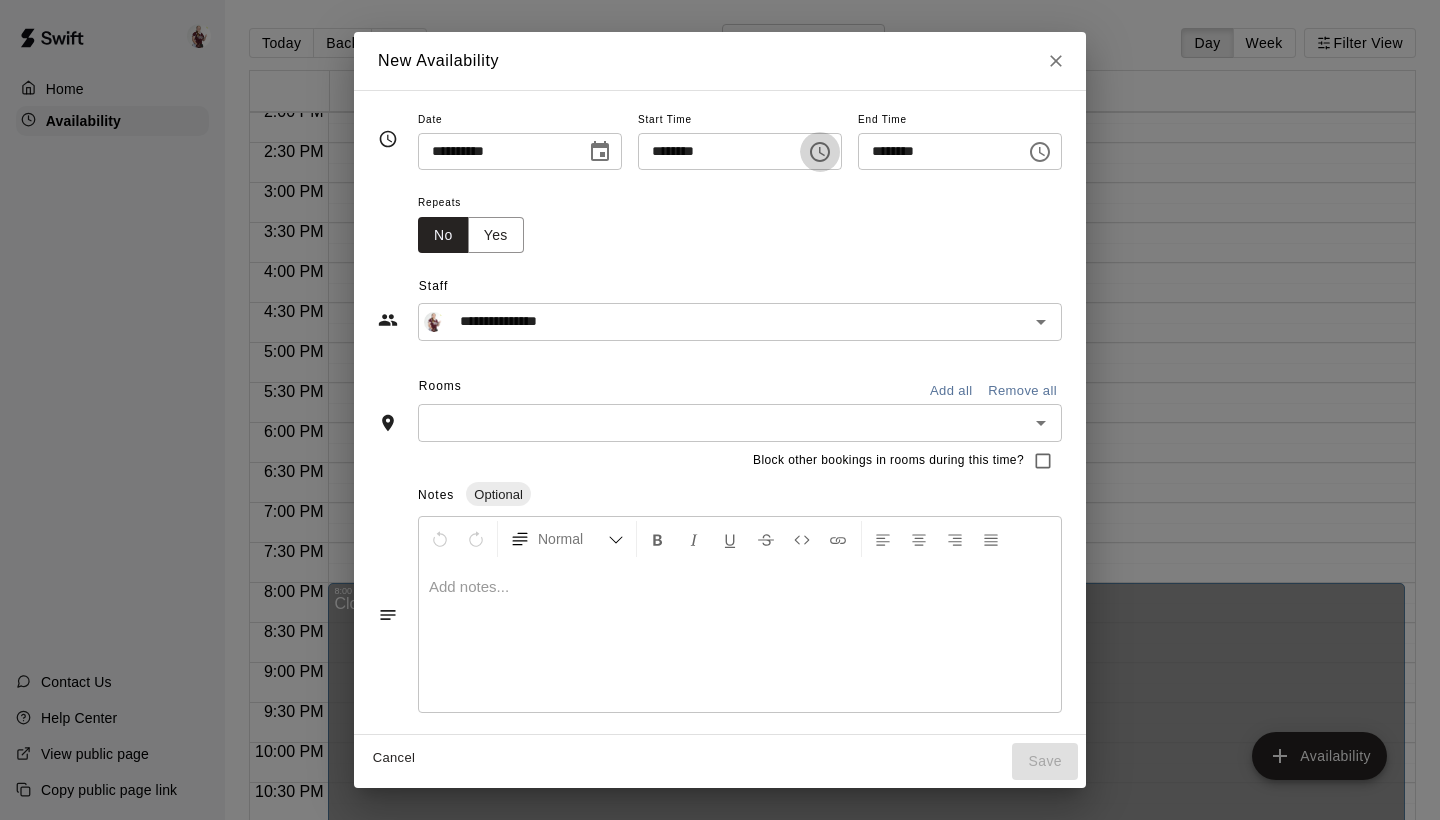 click at bounding box center (820, 152) 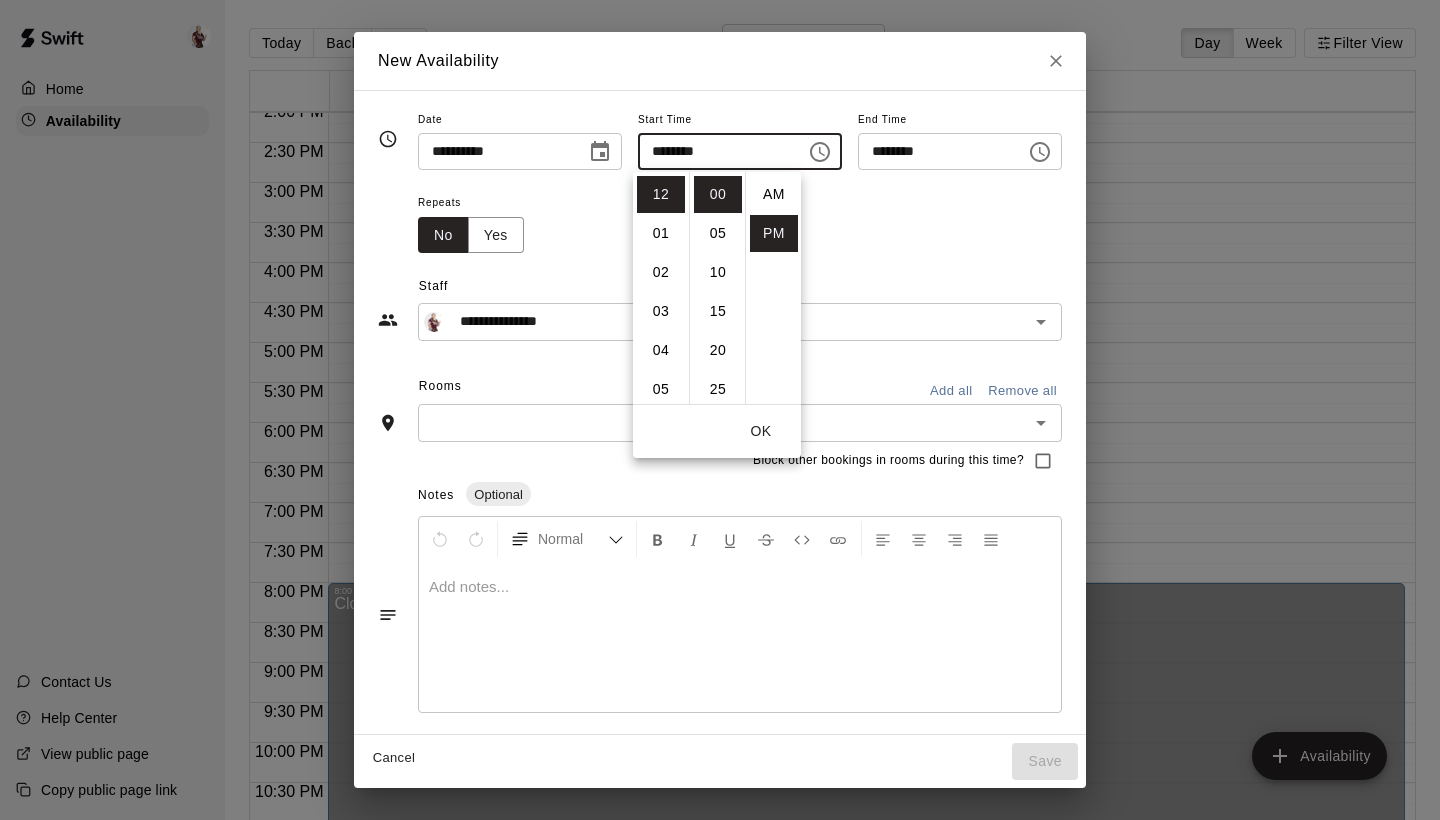 scroll, scrollTop: 36, scrollLeft: 0, axis: vertical 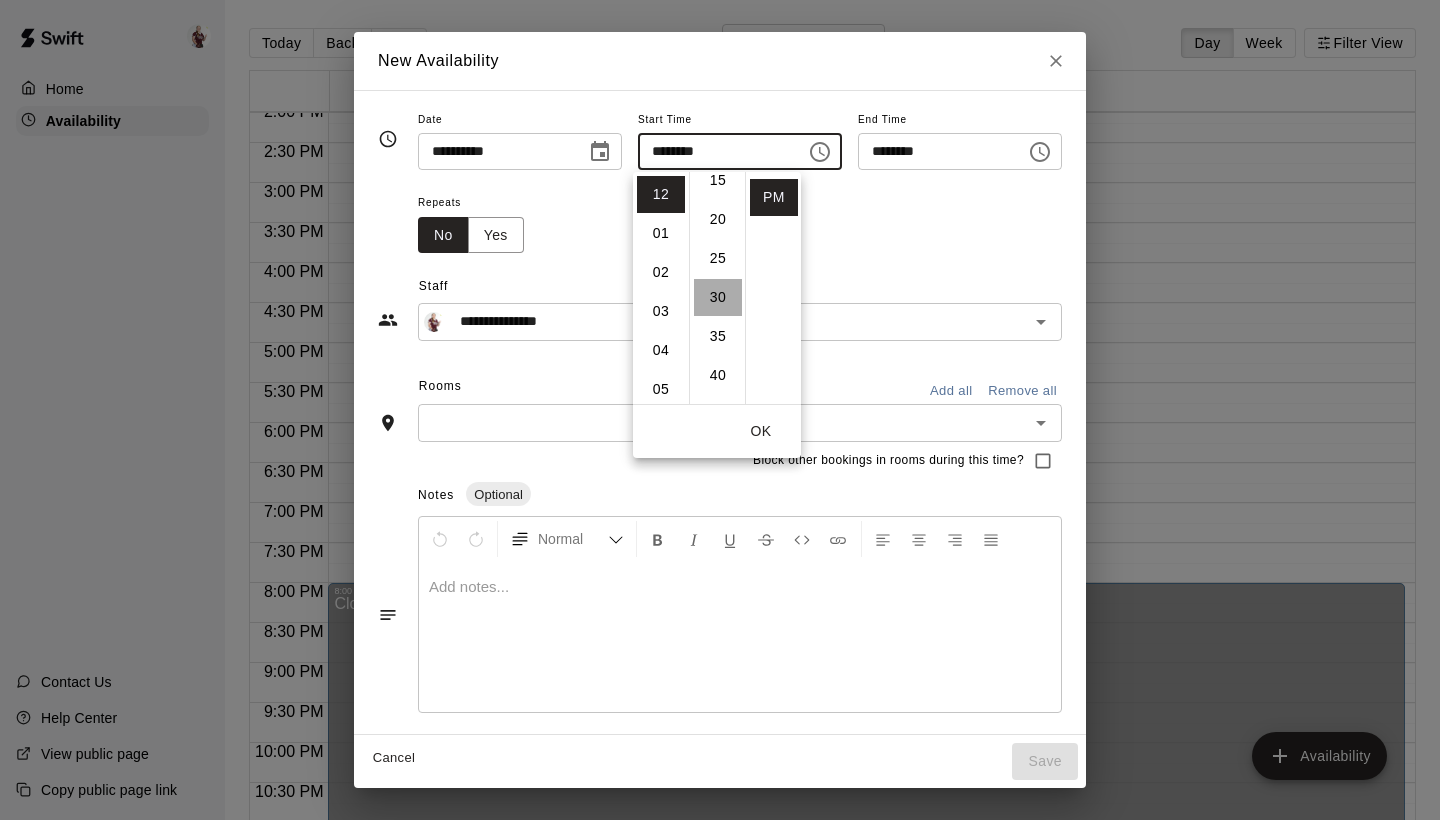 click on "30" at bounding box center (718, 297) 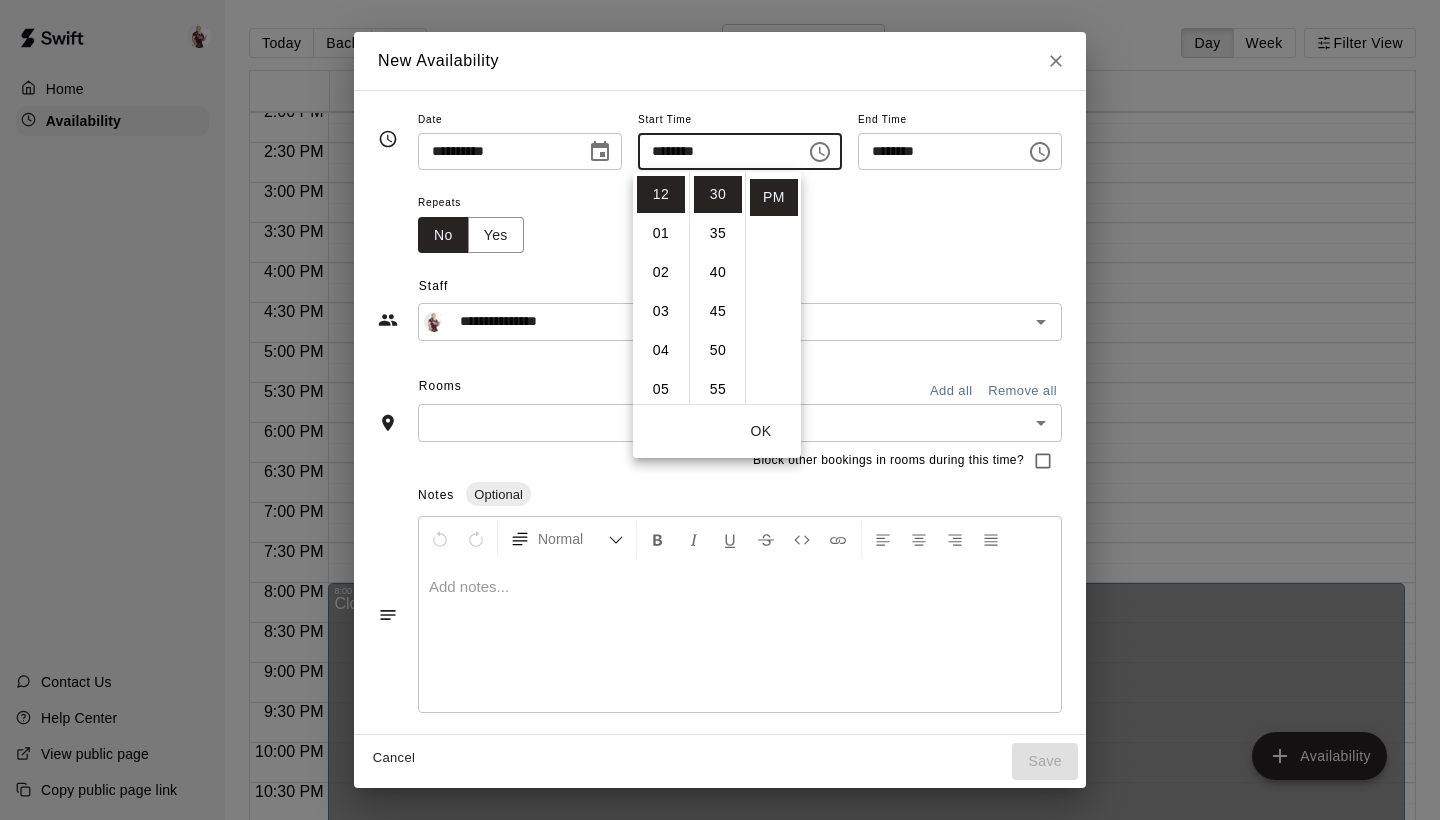 click 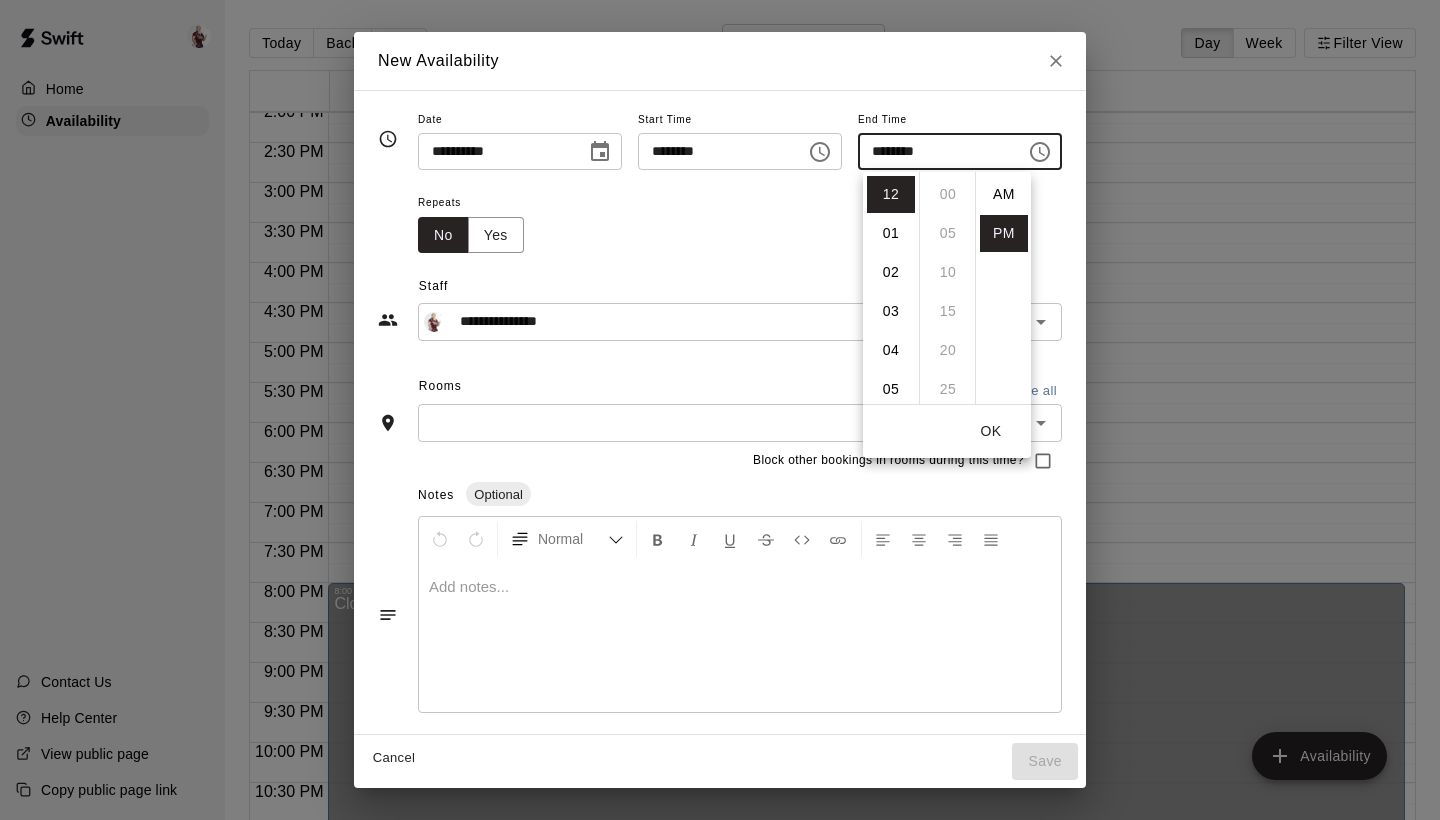 scroll, scrollTop: 234, scrollLeft: 0, axis: vertical 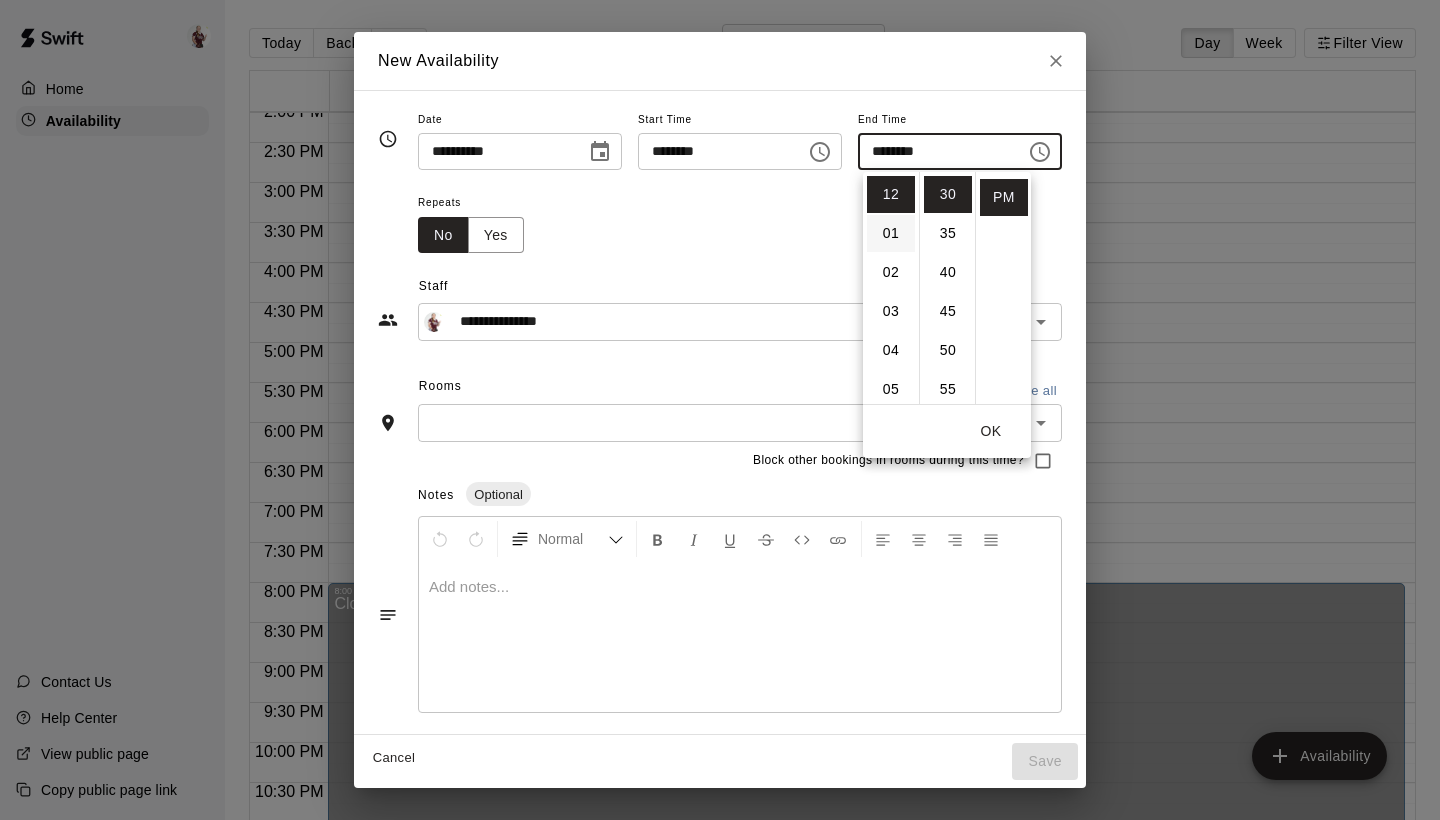 click on "01" at bounding box center (891, 233) 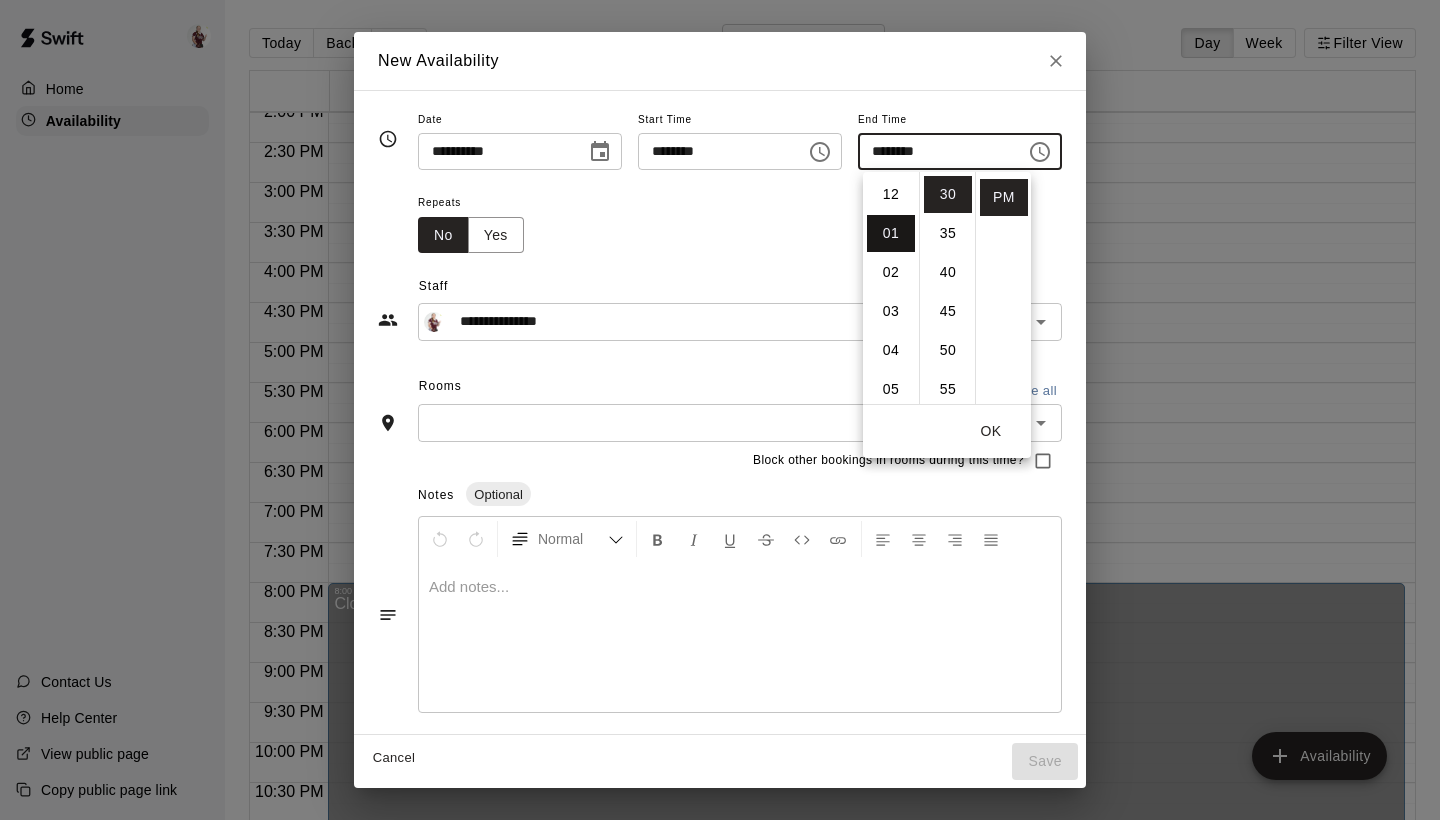scroll, scrollTop: 39, scrollLeft: 0, axis: vertical 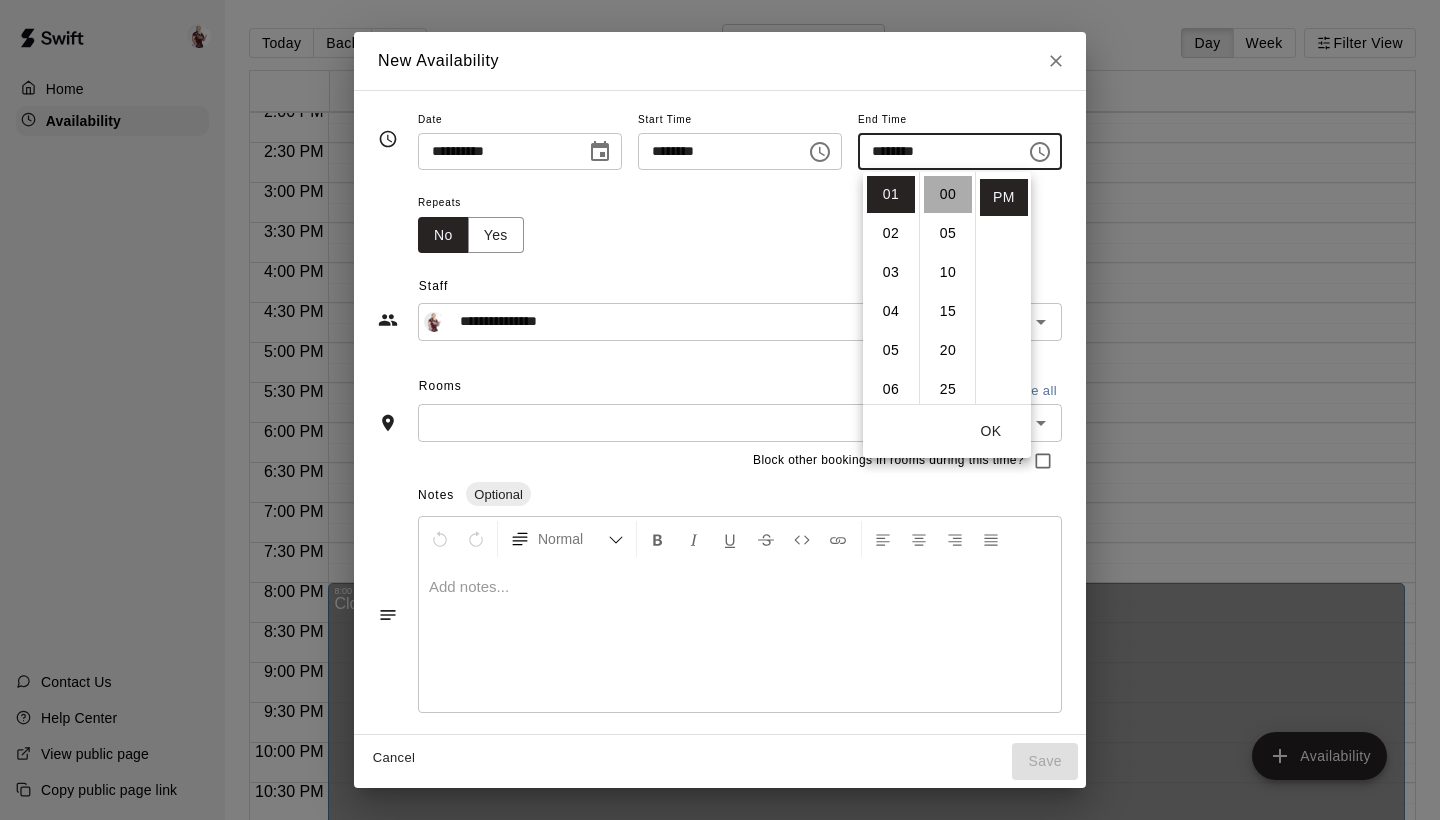 click on "00" at bounding box center [948, 194] 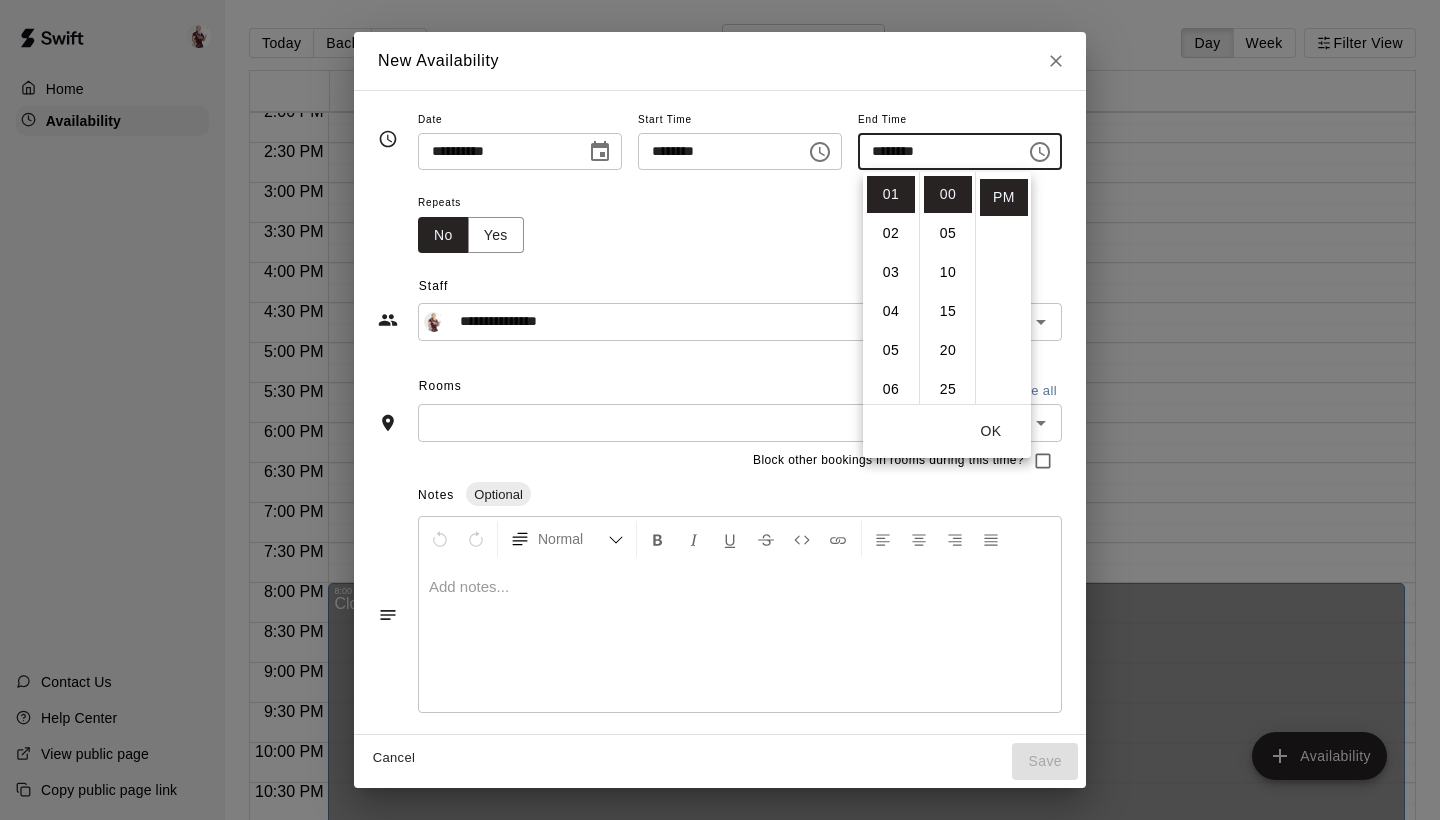 click on "Repeats No Yes" at bounding box center (740, 221) 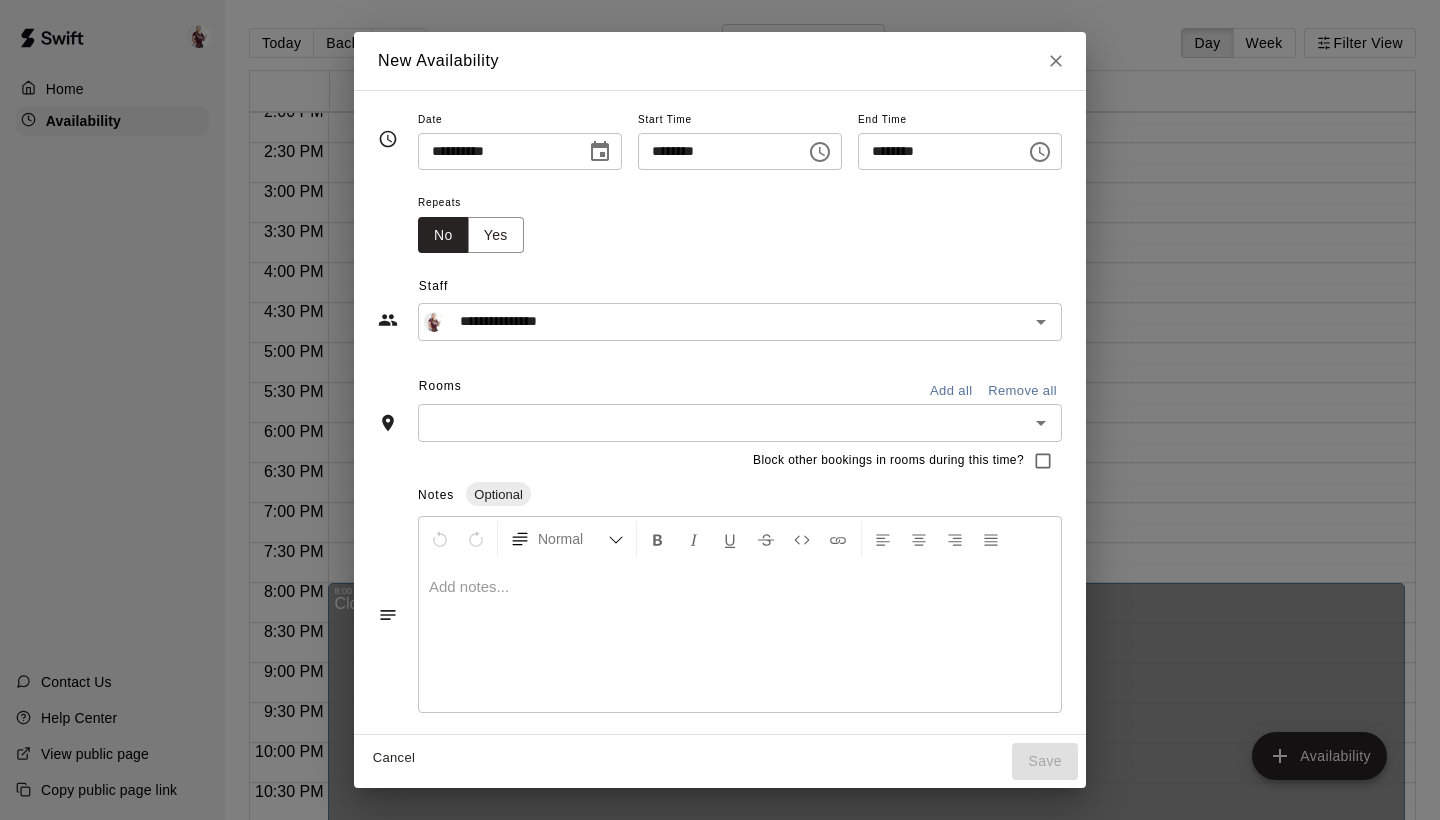 click at bounding box center [1040, 423] 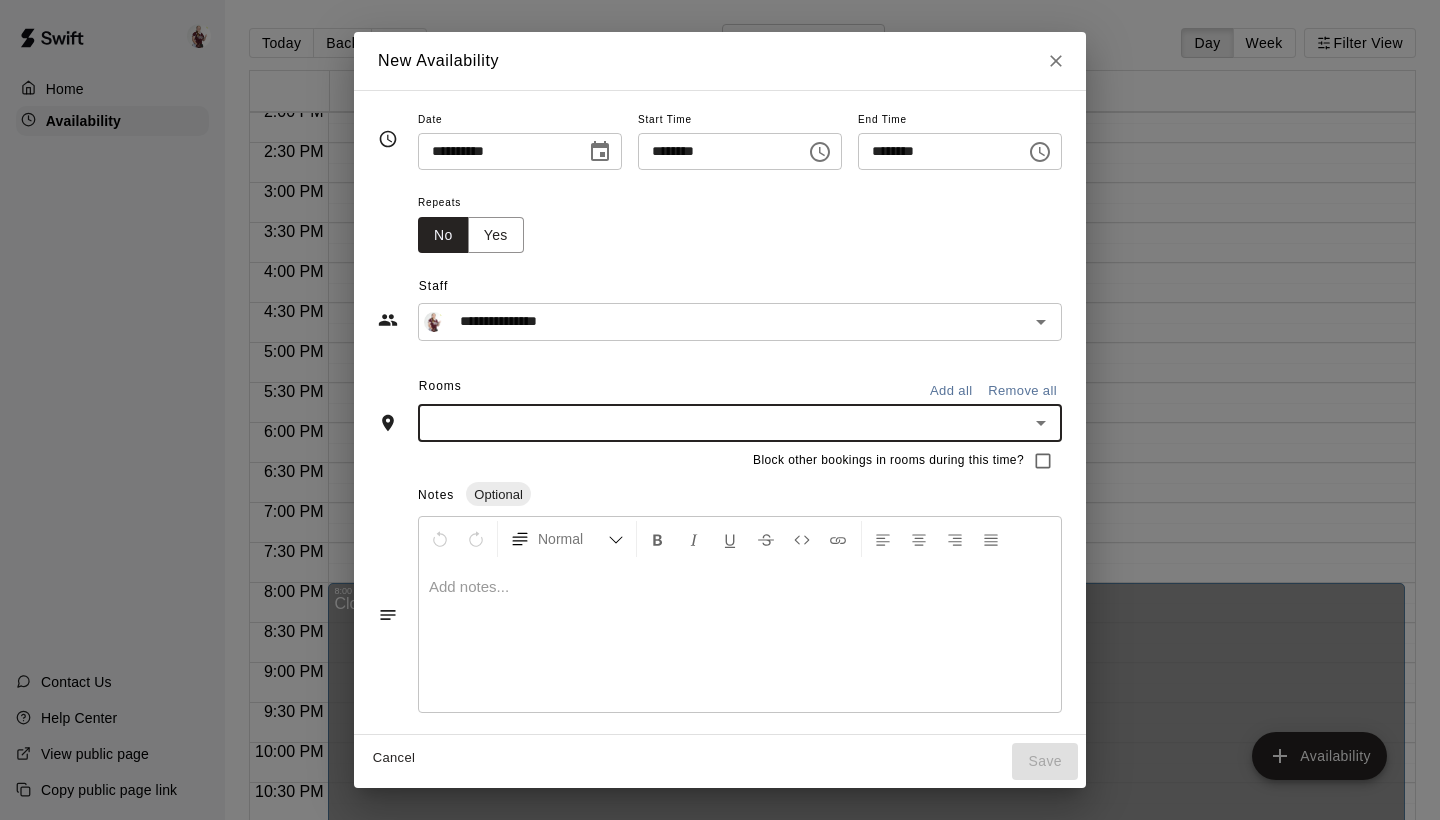 click on "​" at bounding box center (740, 422) 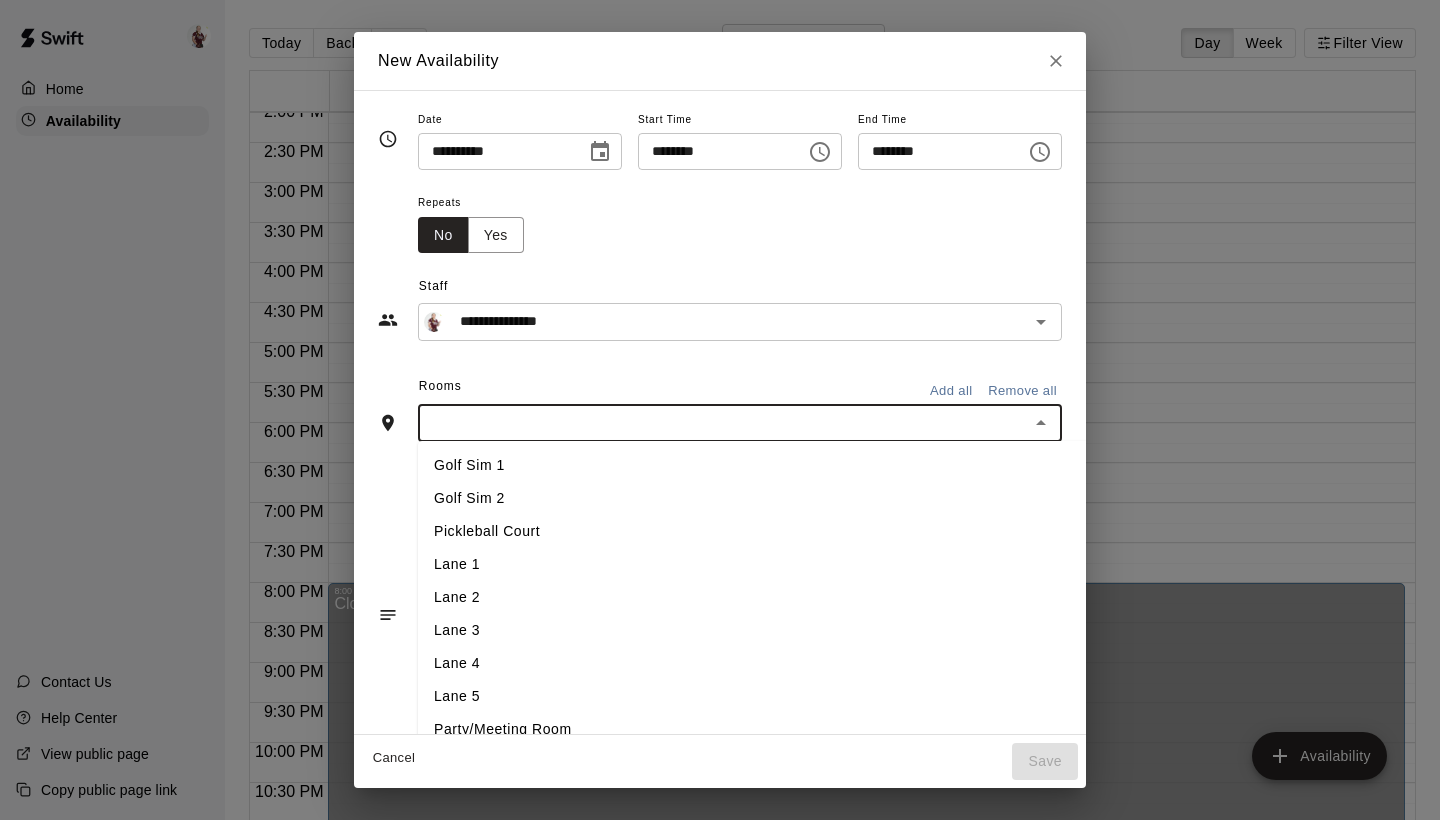 click on "Lane 5" at bounding box center (755, 696) 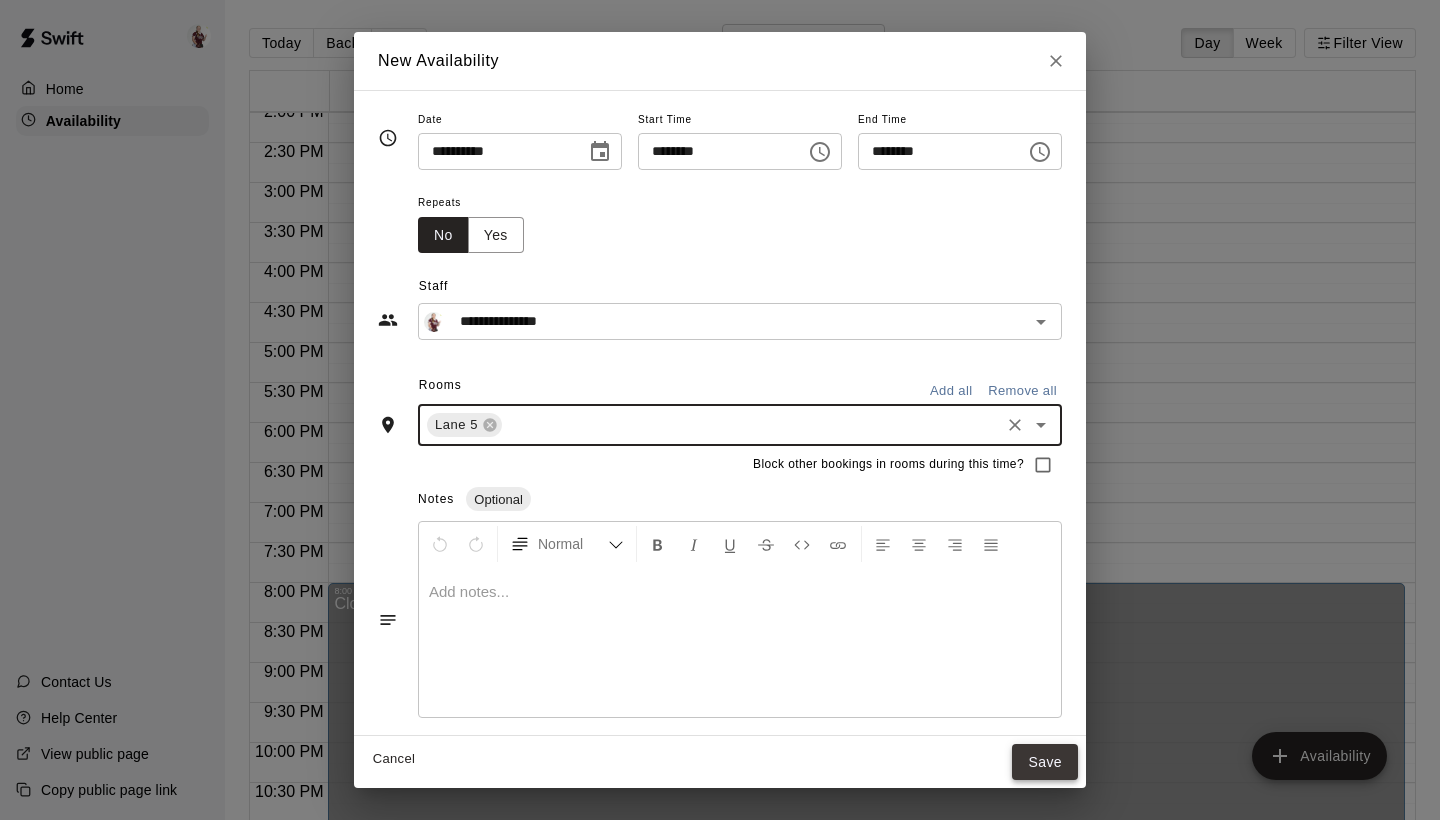click on "Save" at bounding box center (1045, 762) 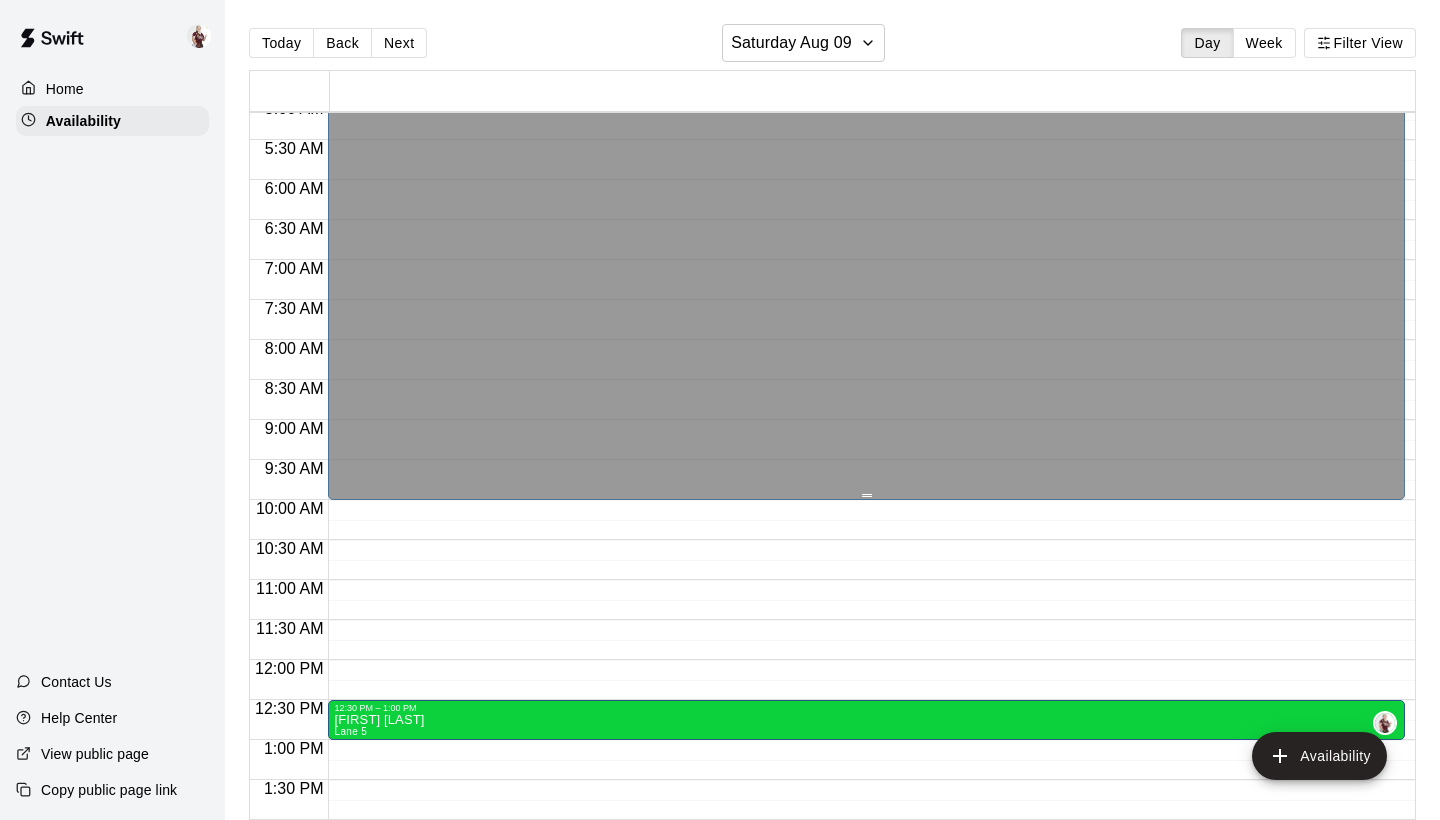 scroll, scrollTop: 446, scrollLeft: 0, axis: vertical 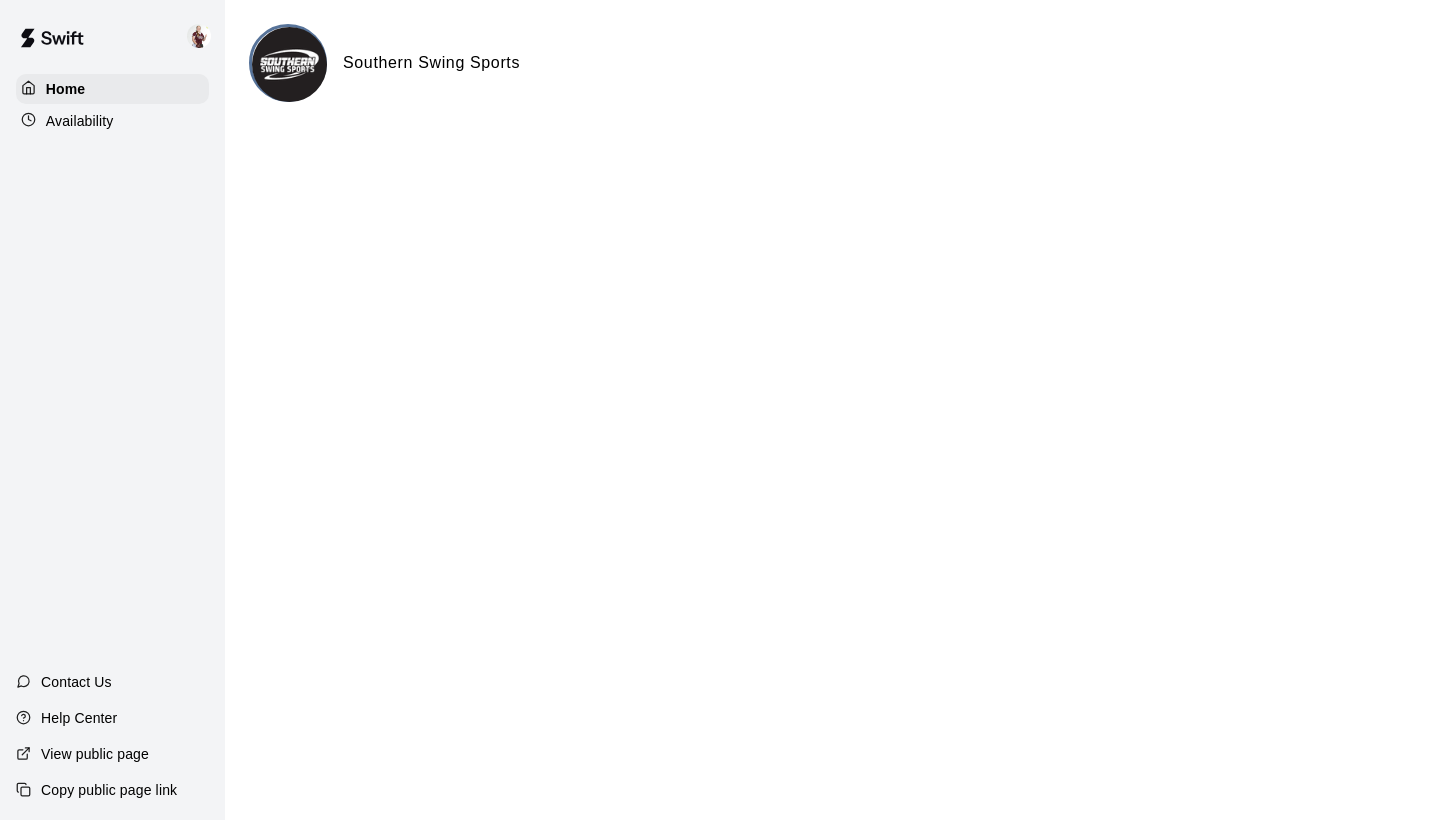 click on "Availability" at bounding box center (80, 121) 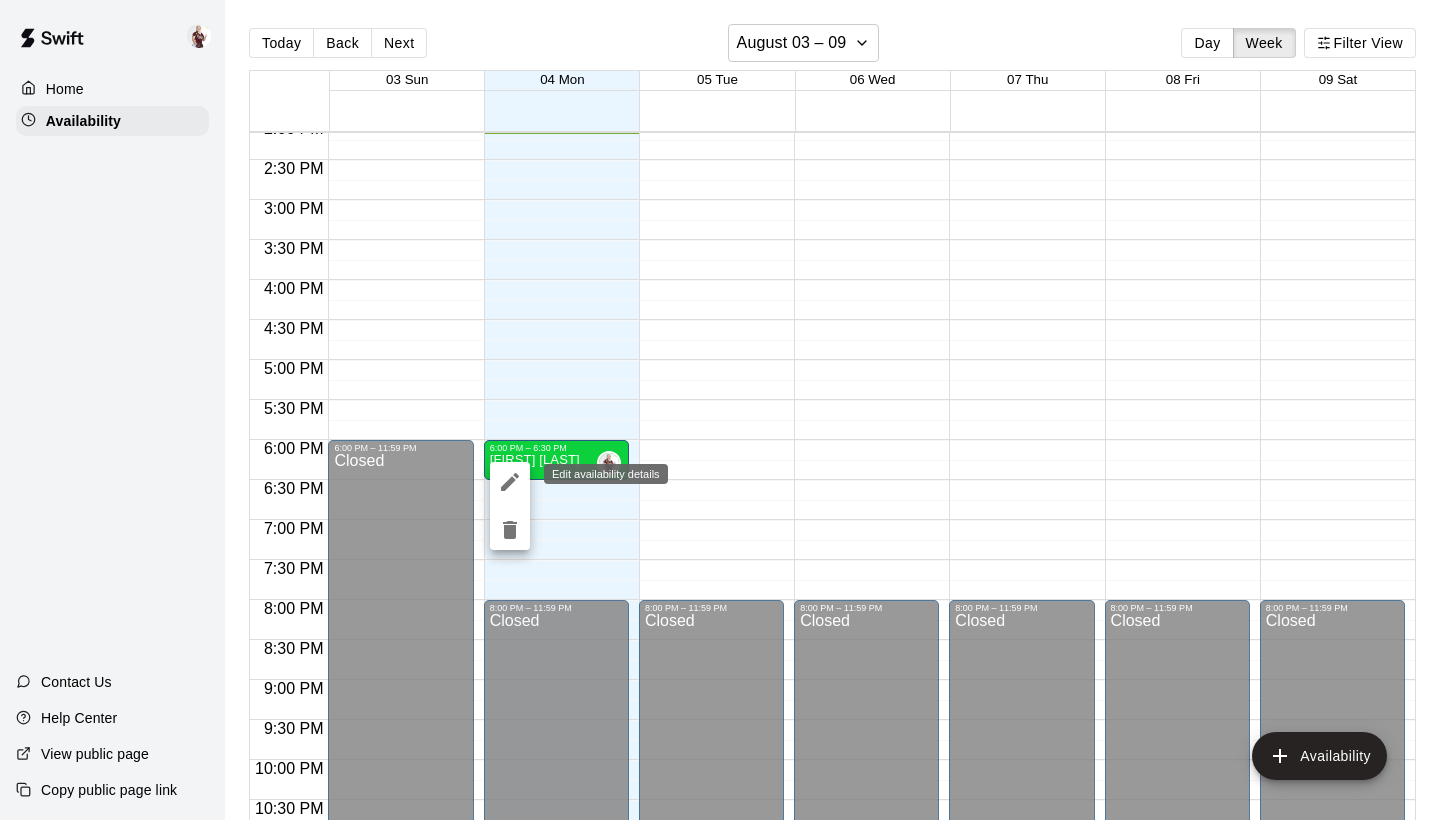 click 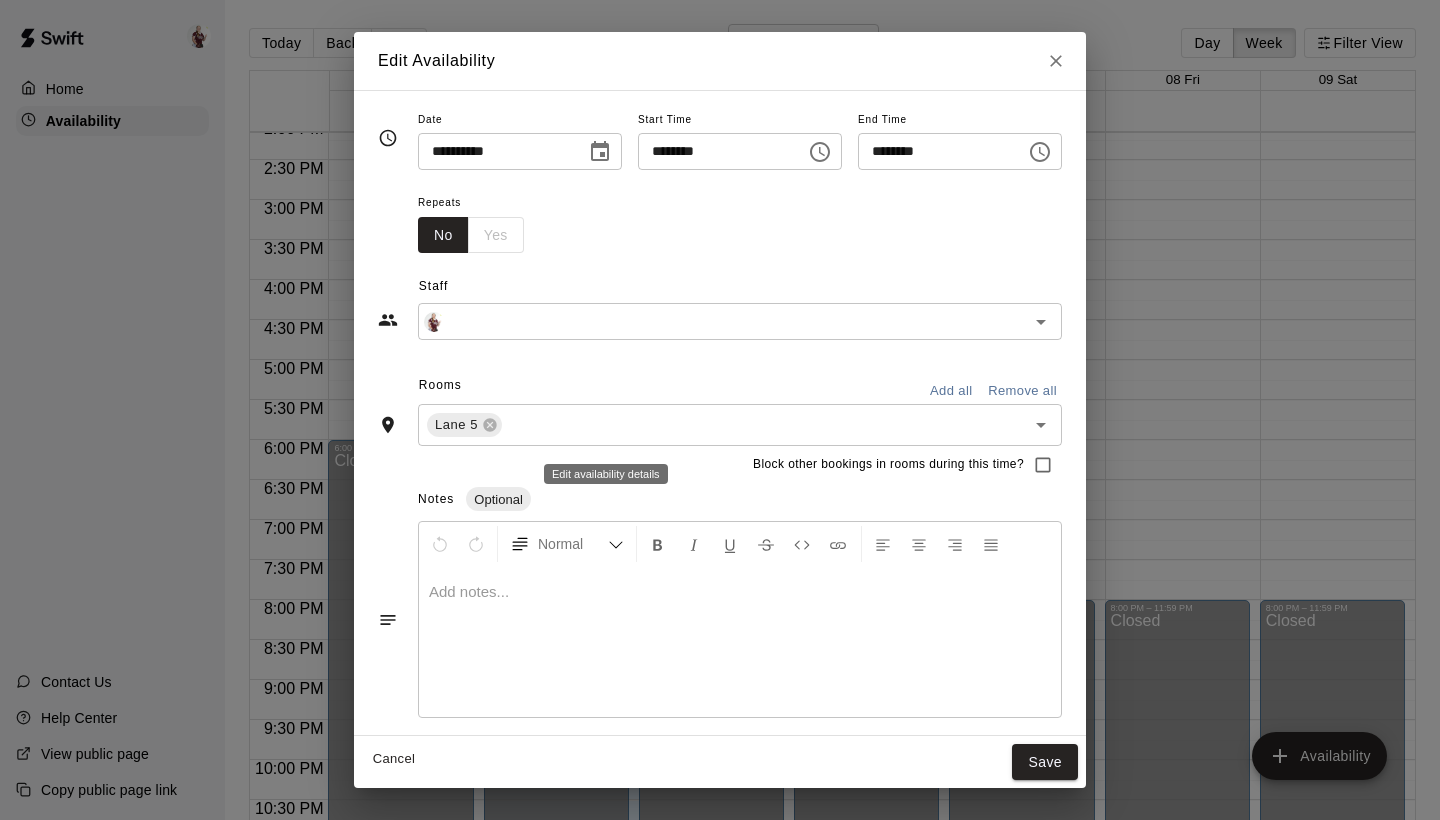 type on "**********" 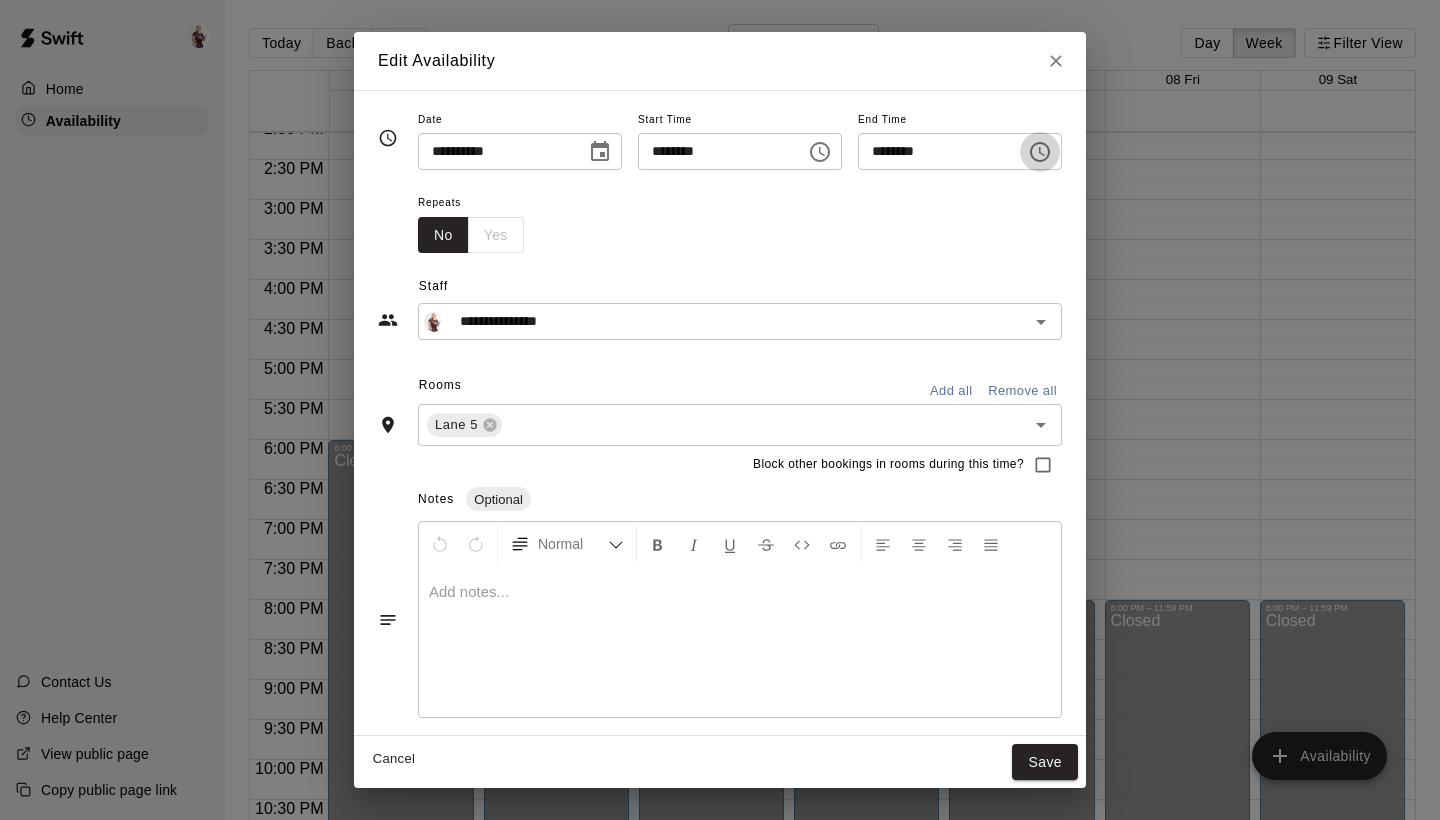 click at bounding box center (1040, 152) 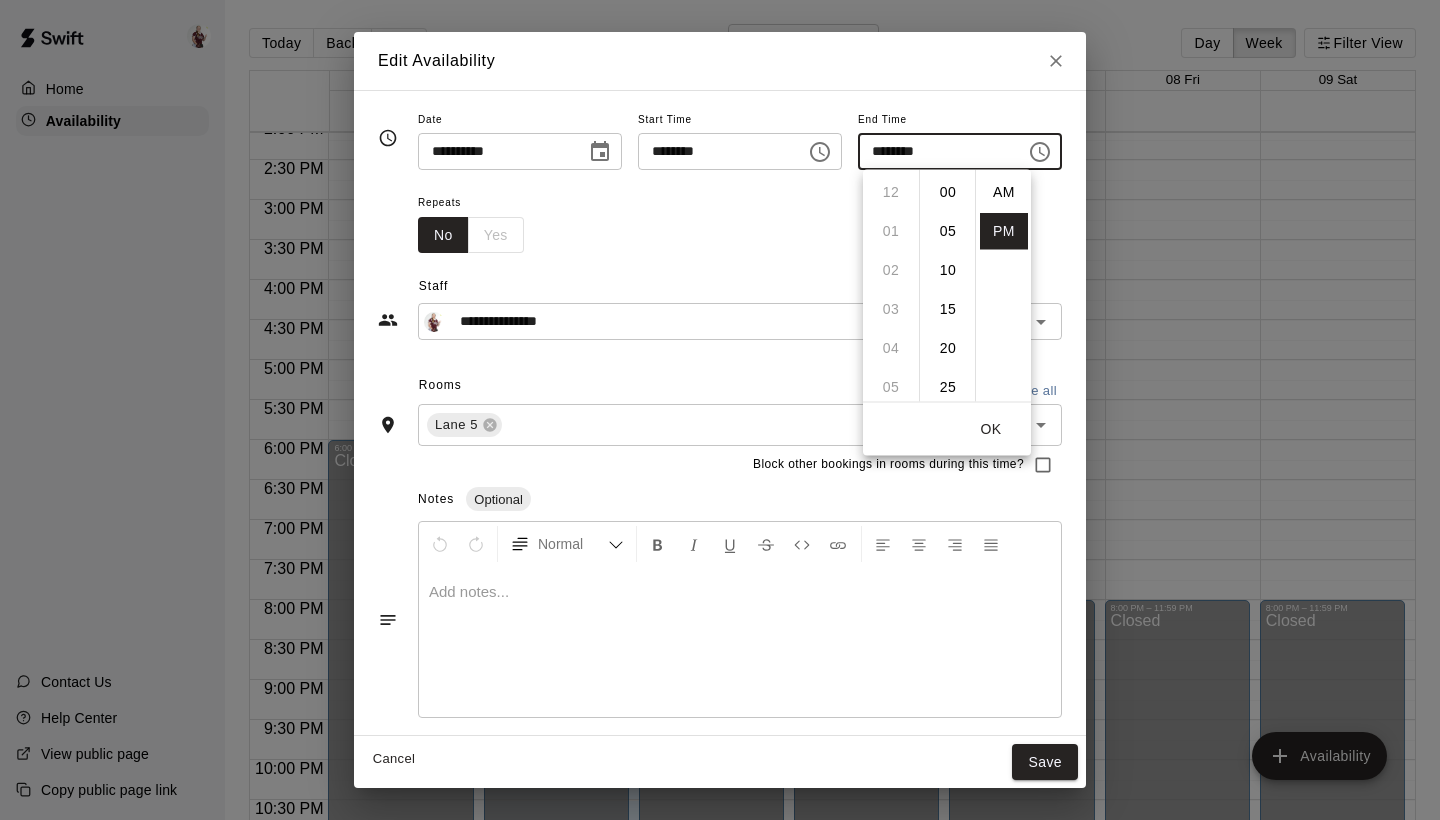scroll, scrollTop: 234, scrollLeft: 0, axis: vertical 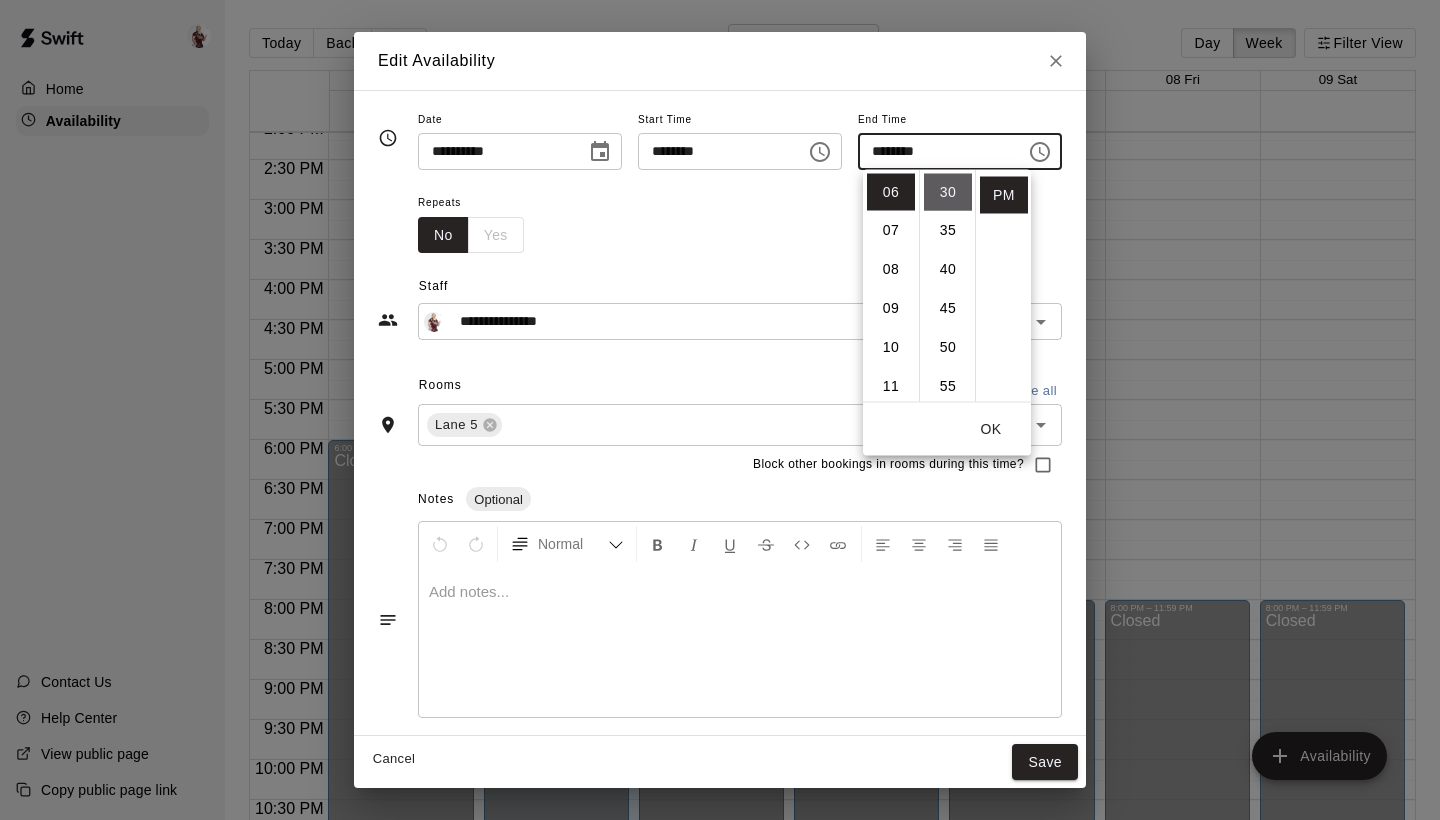 click on "30" at bounding box center (948, 192) 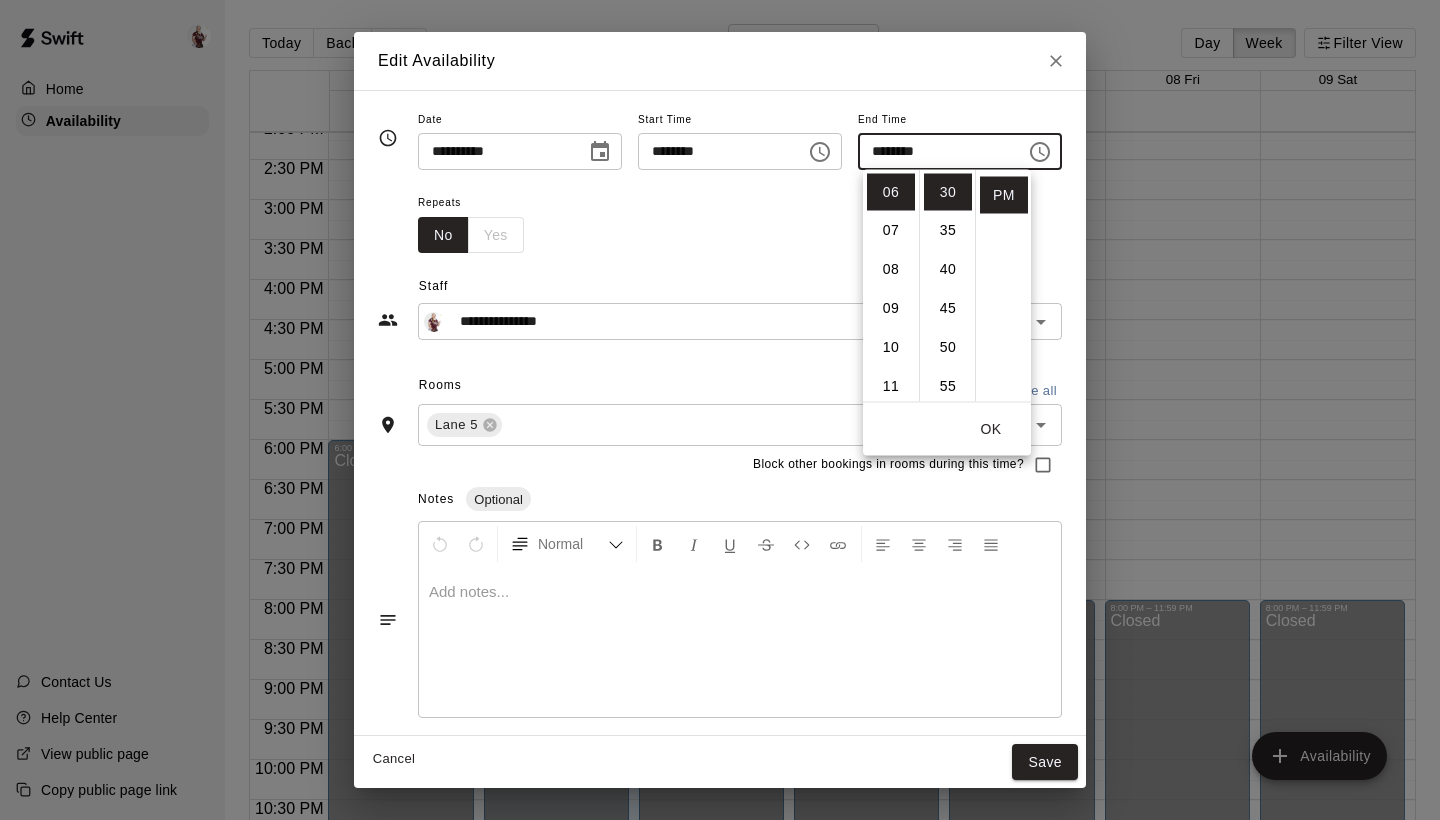 click on "Repeats No Yes" at bounding box center (740, 221) 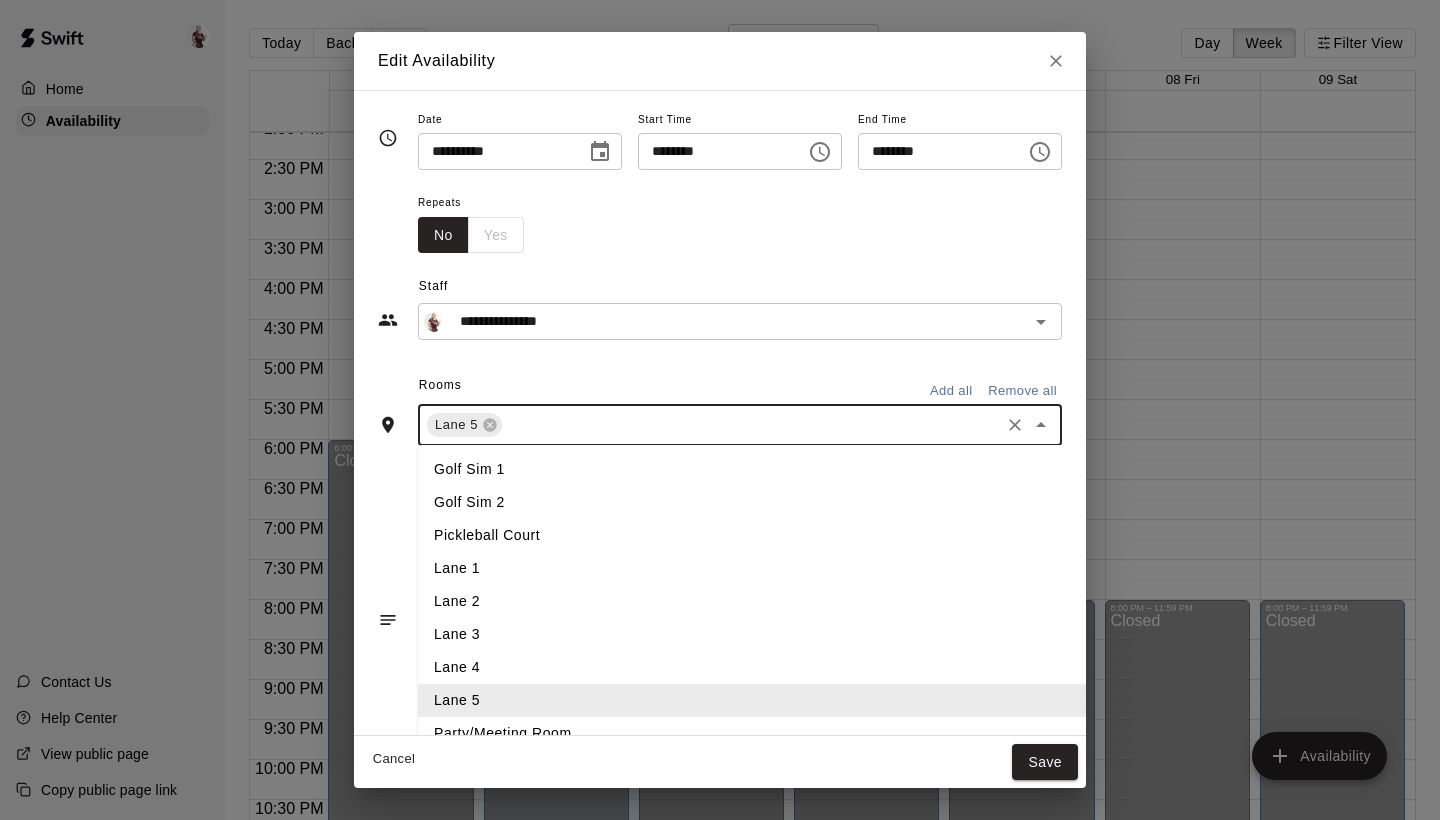 click at bounding box center [751, 425] 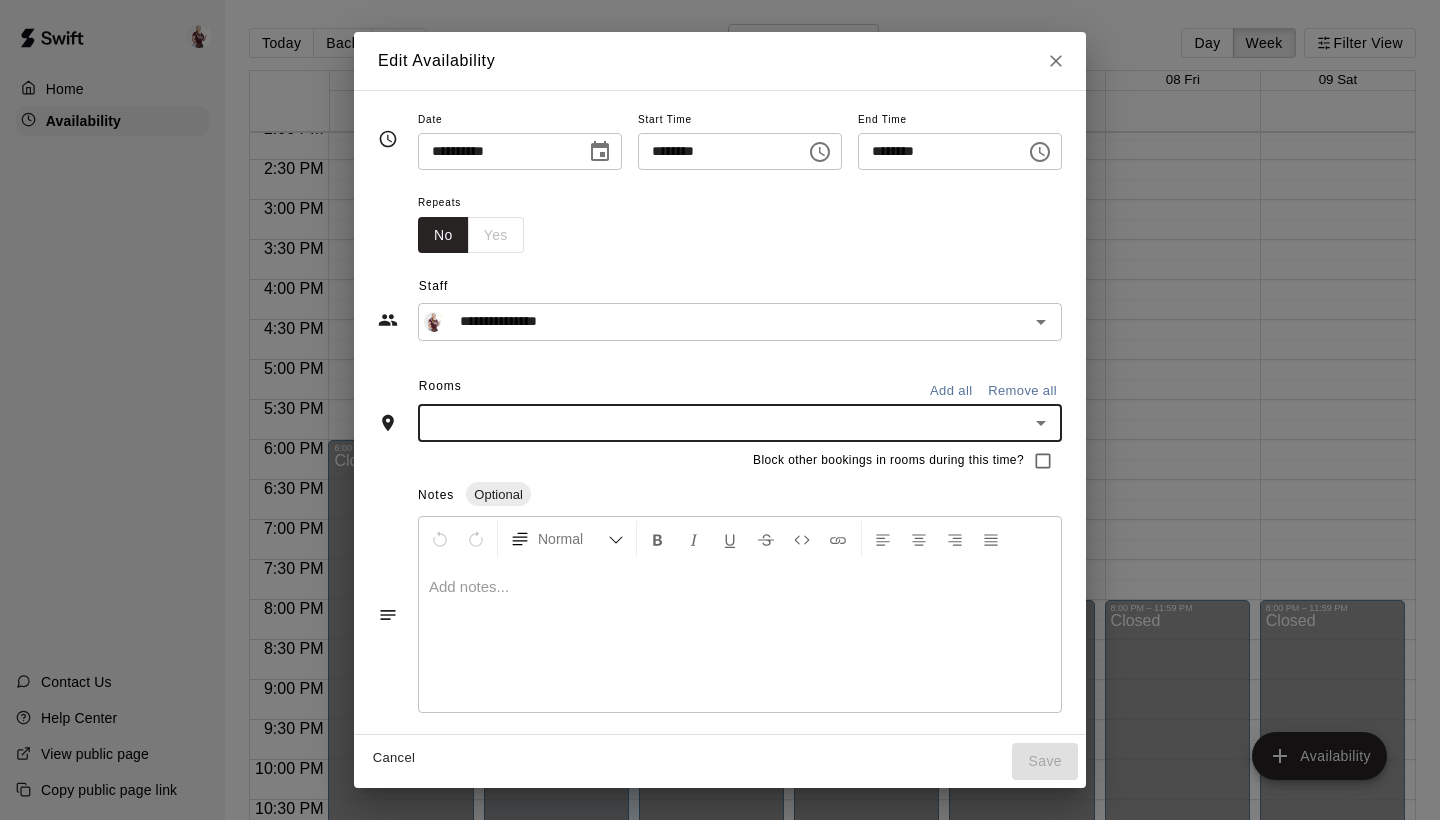 click on "No Yes" at bounding box center (471, 235) 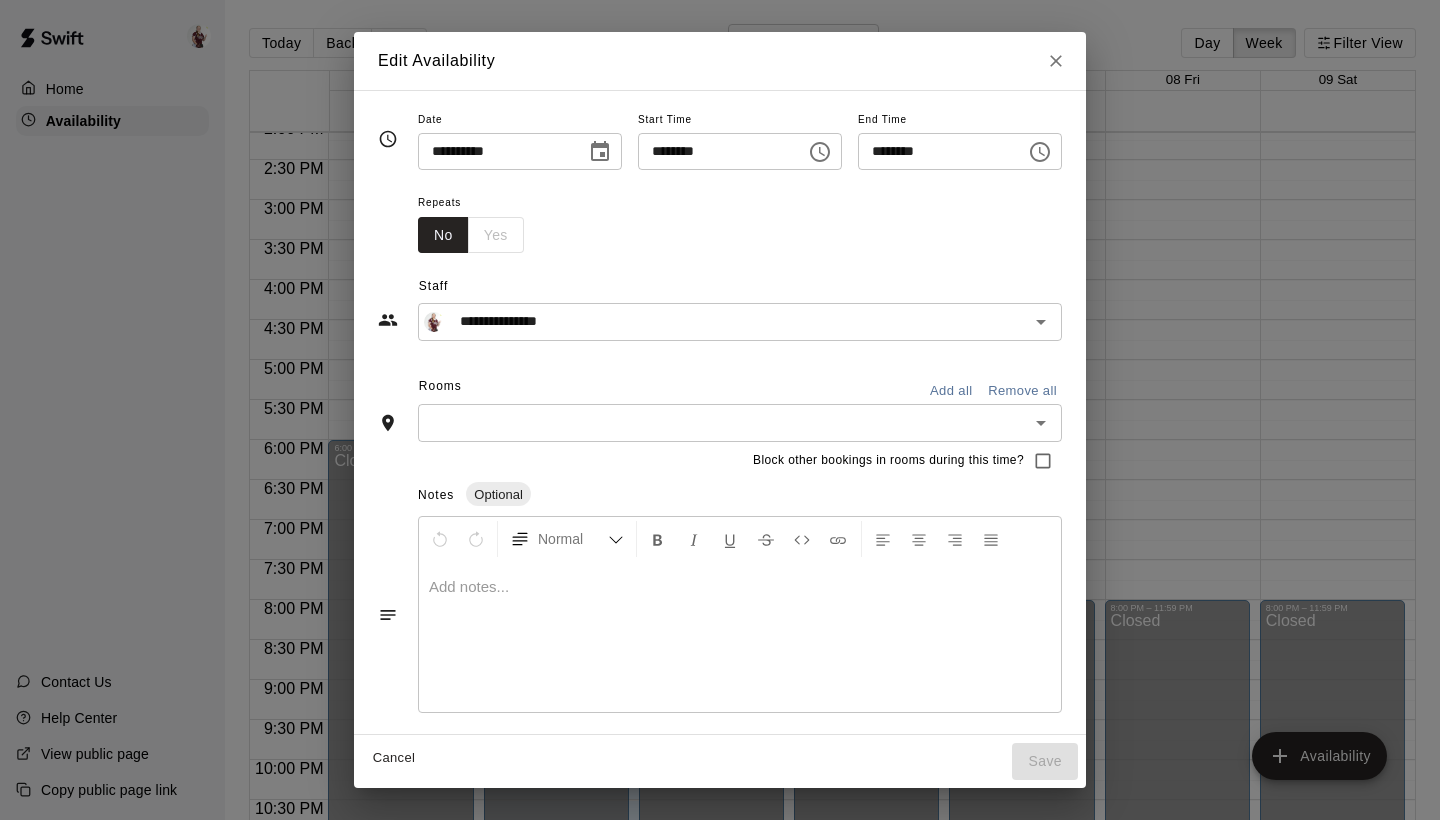 click on "No" at bounding box center [443, 235] 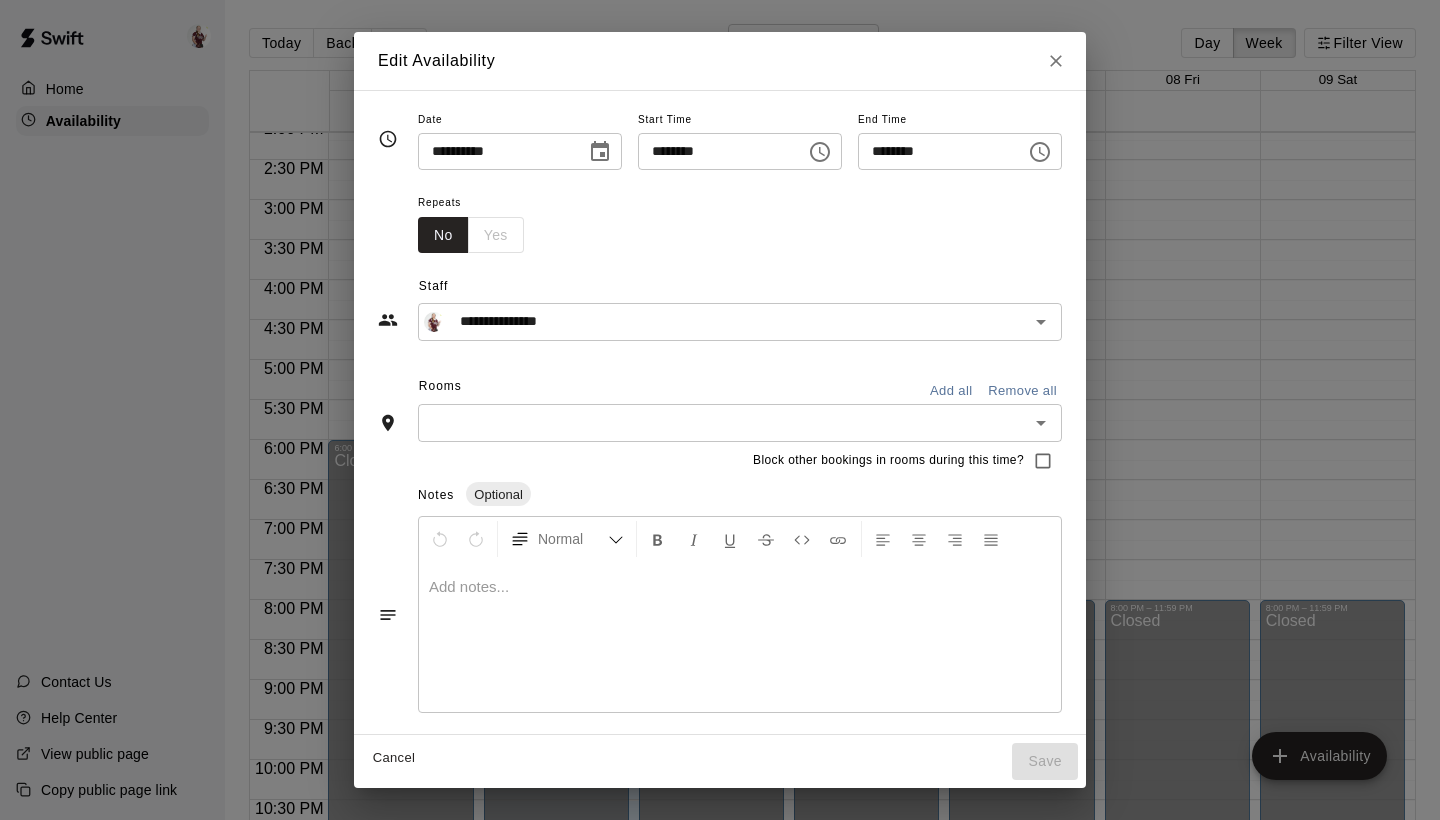click on "No Yes" at bounding box center (471, 235) 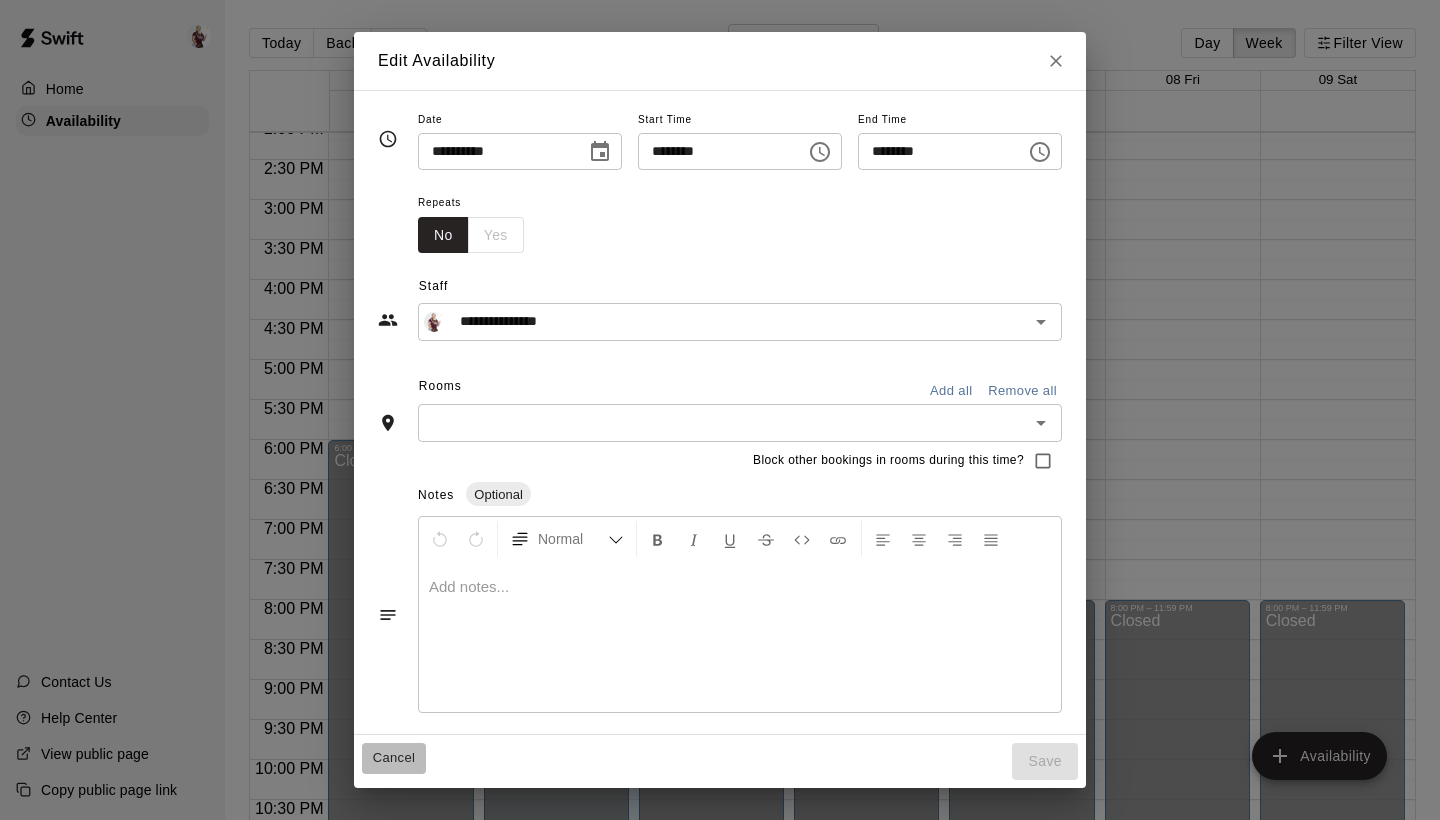 click on "Cancel" at bounding box center (394, 758) 